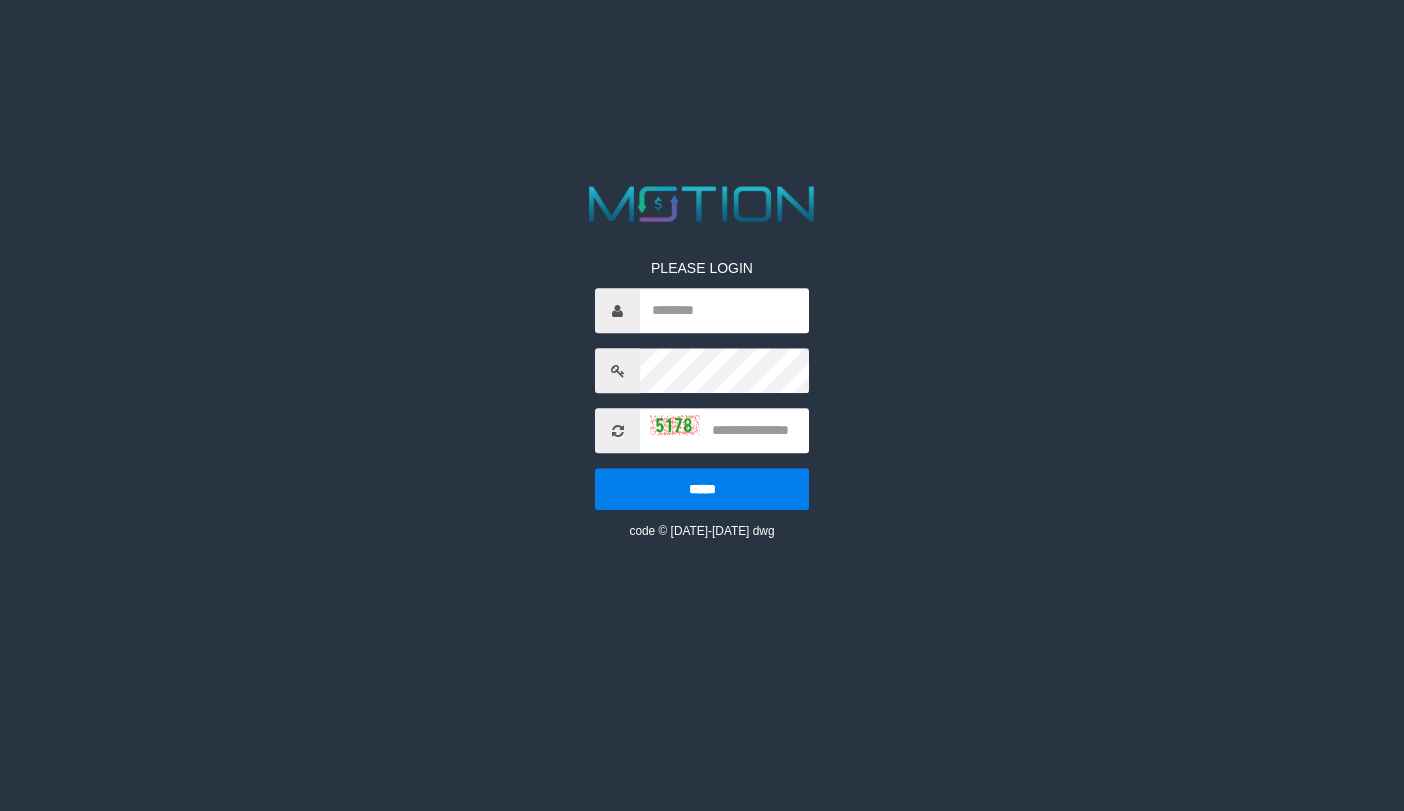 scroll, scrollTop: 0, scrollLeft: 0, axis: both 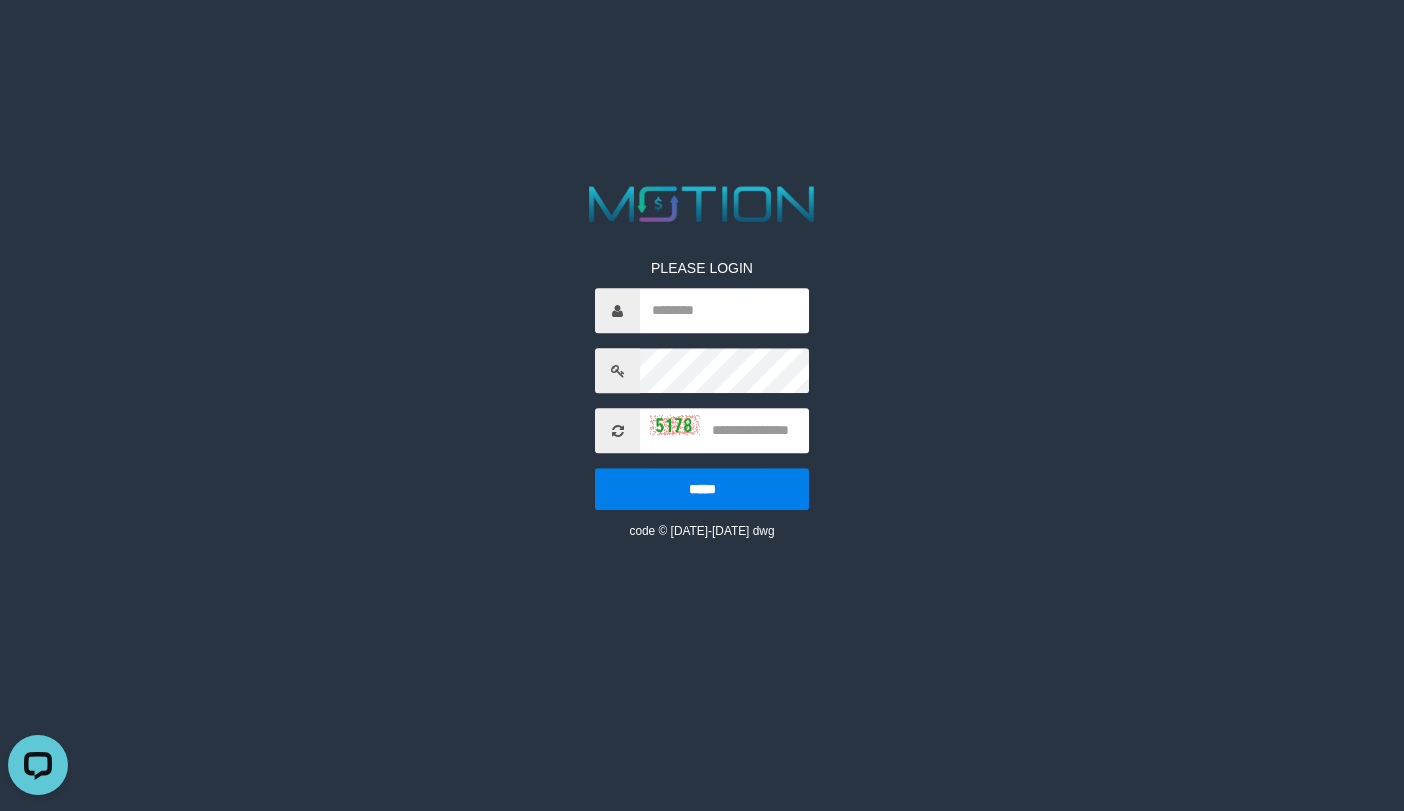click on "PLEASE LOGIN
*****
code © 2012-2018 dwg" at bounding box center (702, 360) 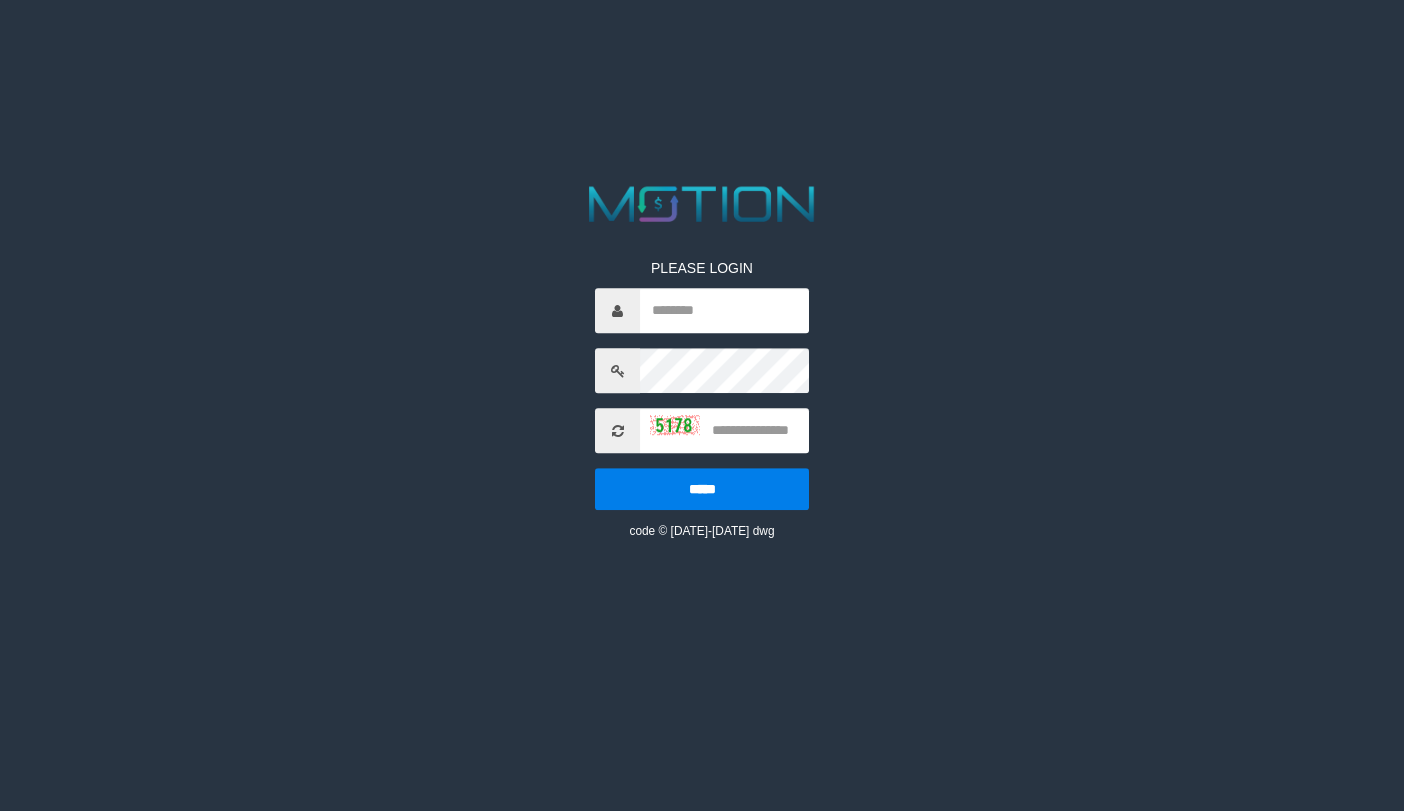 scroll, scrollTop: 0, scrollLeft: 0, axis: both 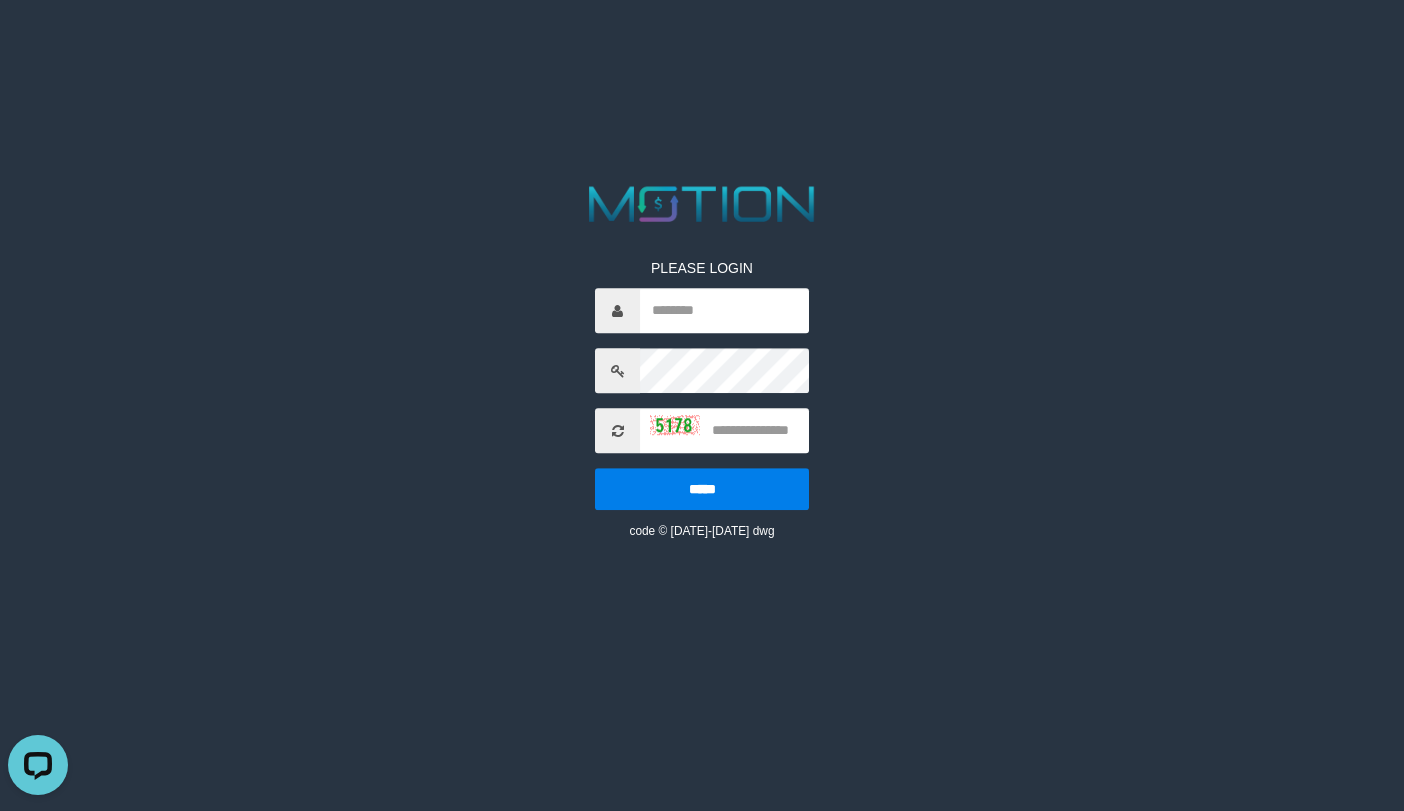 drag, startPoint x: 252, startPoint y: 303, endPoint x: 427, endPoint y: 303, distance: 175 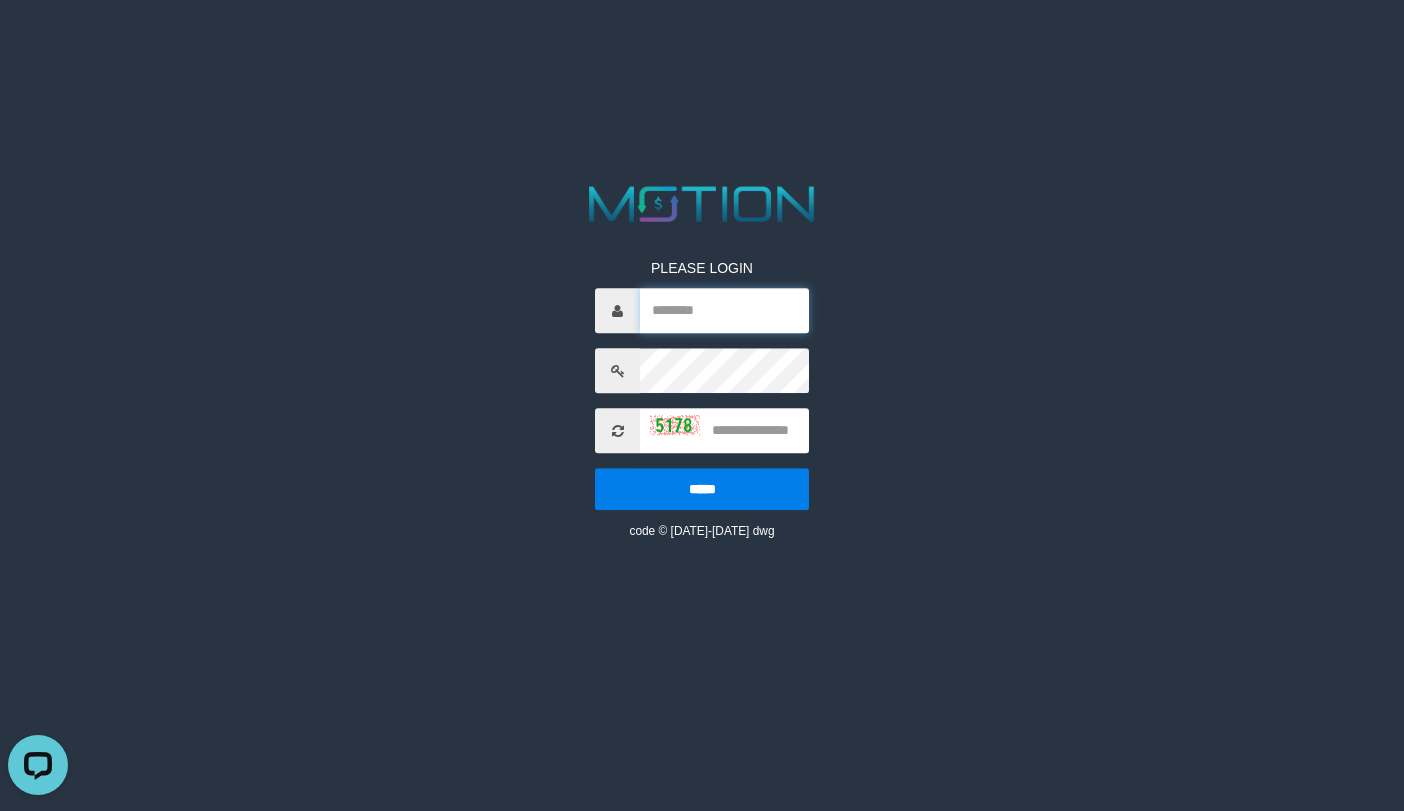 paste on "*********" 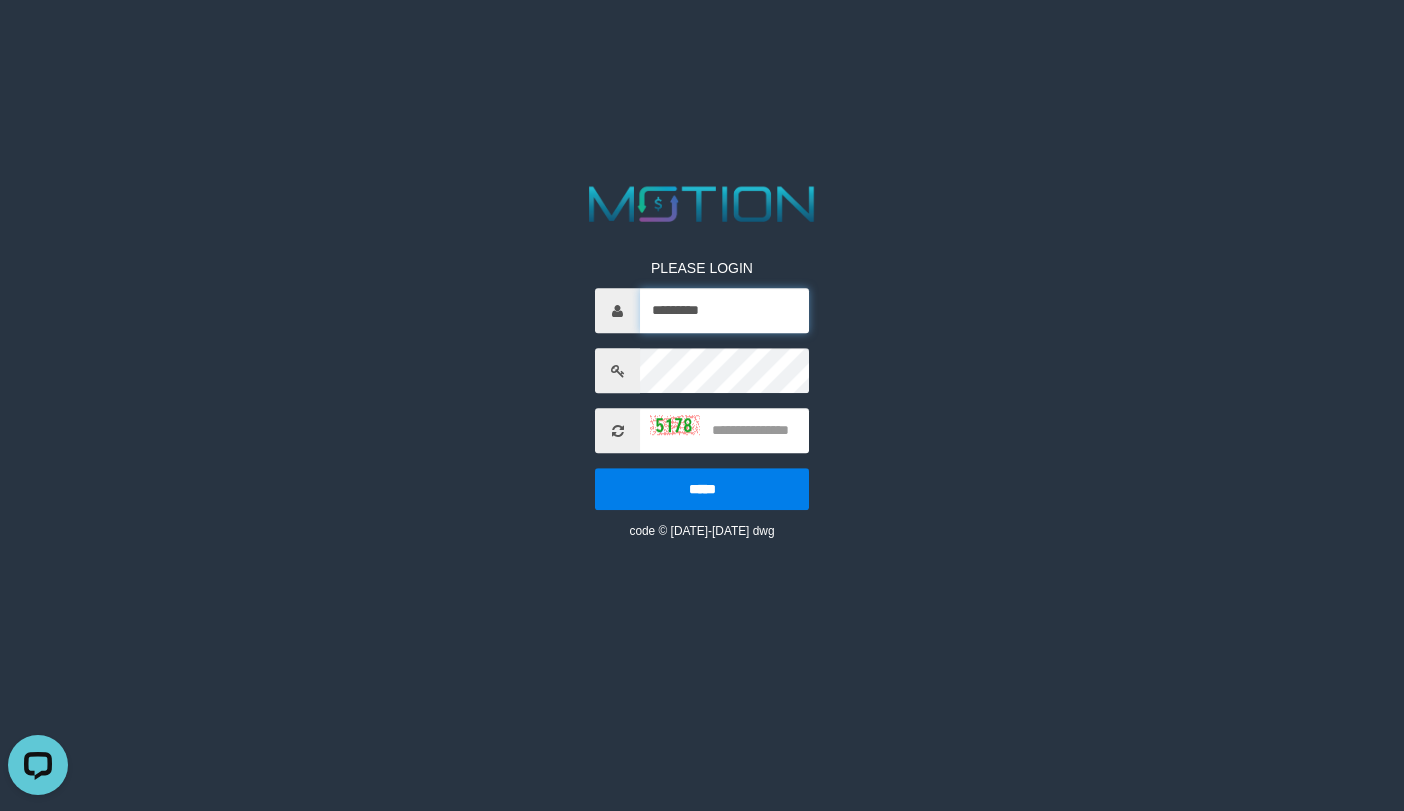 click on "*********" at bounding box center (724, 311) 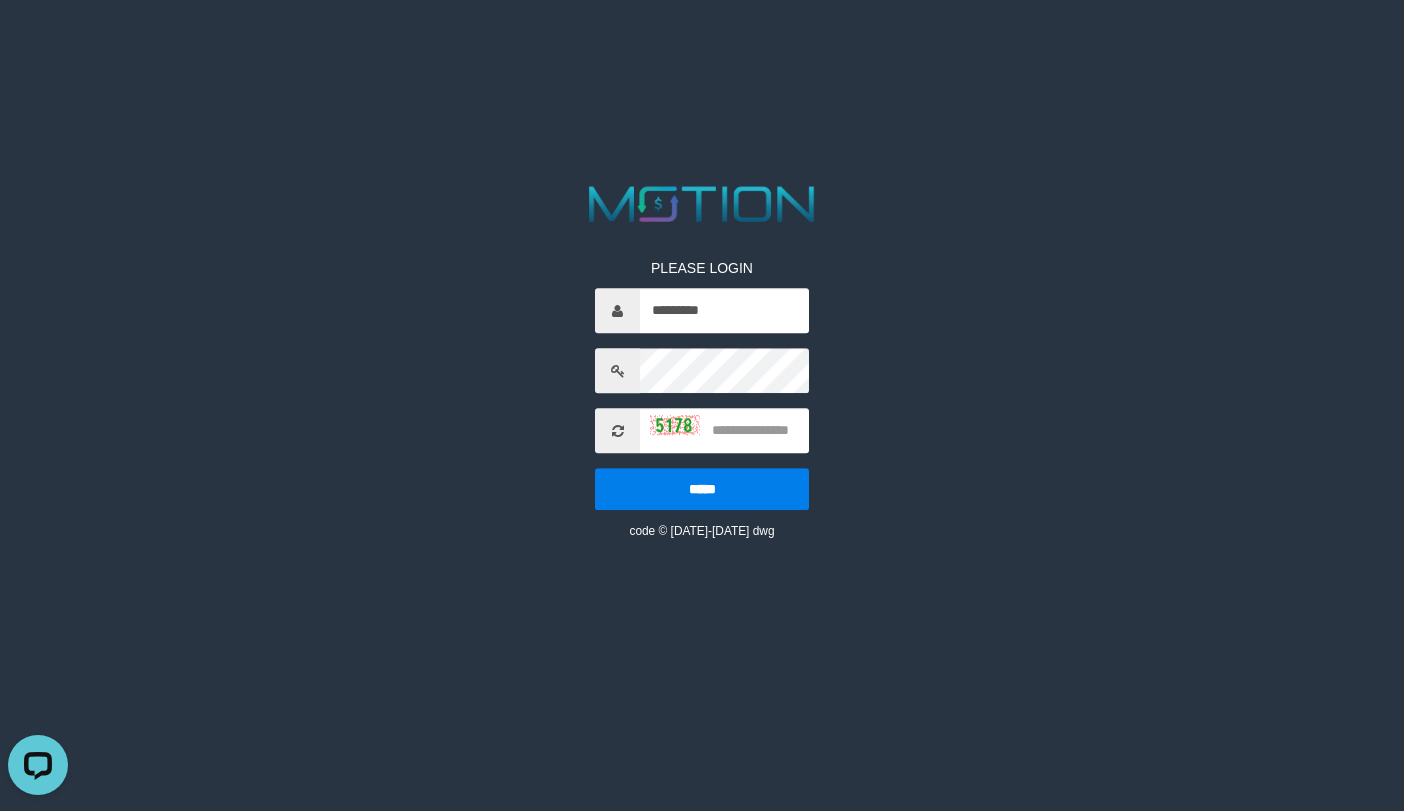 drag, startPoint x: 174, startPoint y: 261, endPoint x: 538, endPoint y: 361, distance: 377.48642 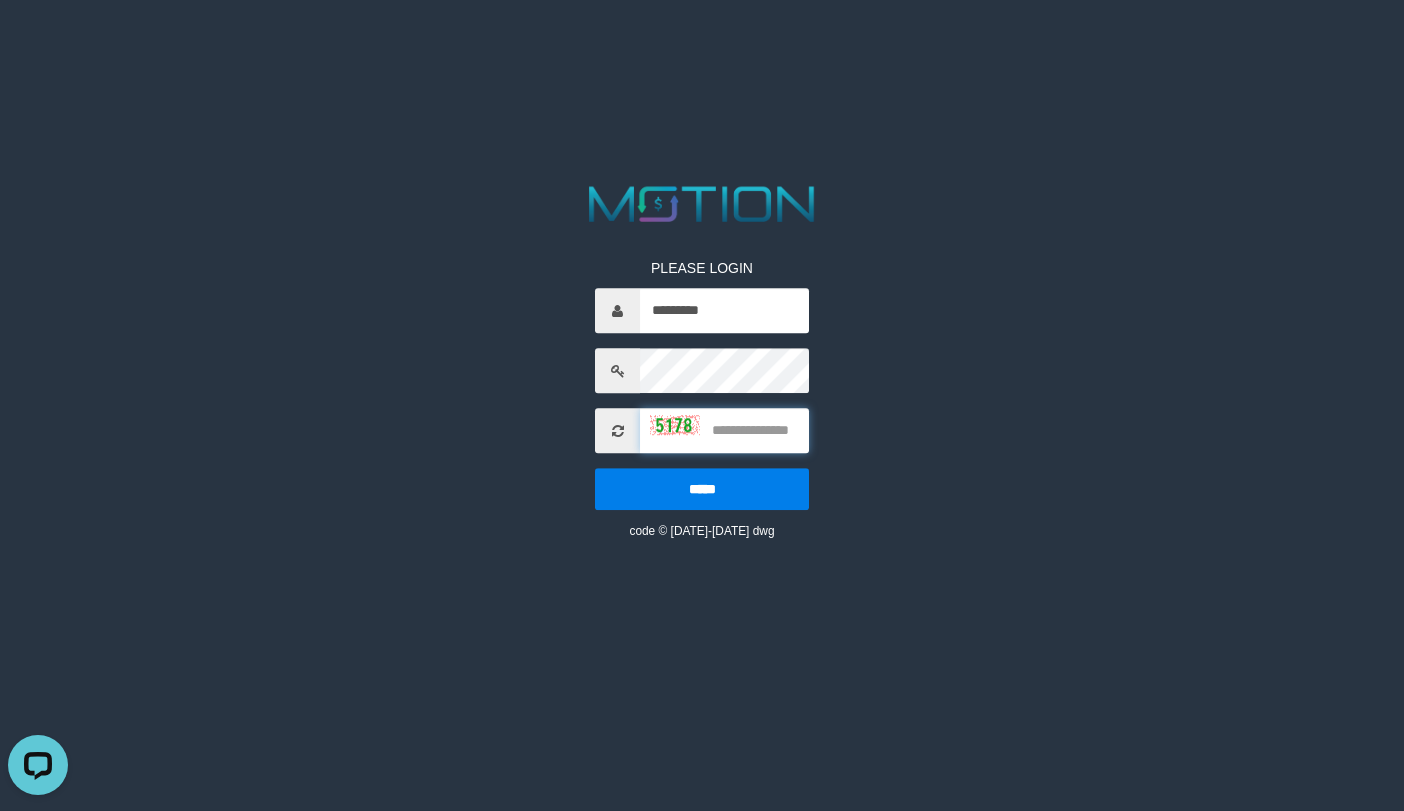 click at bounding box center [724, 431] 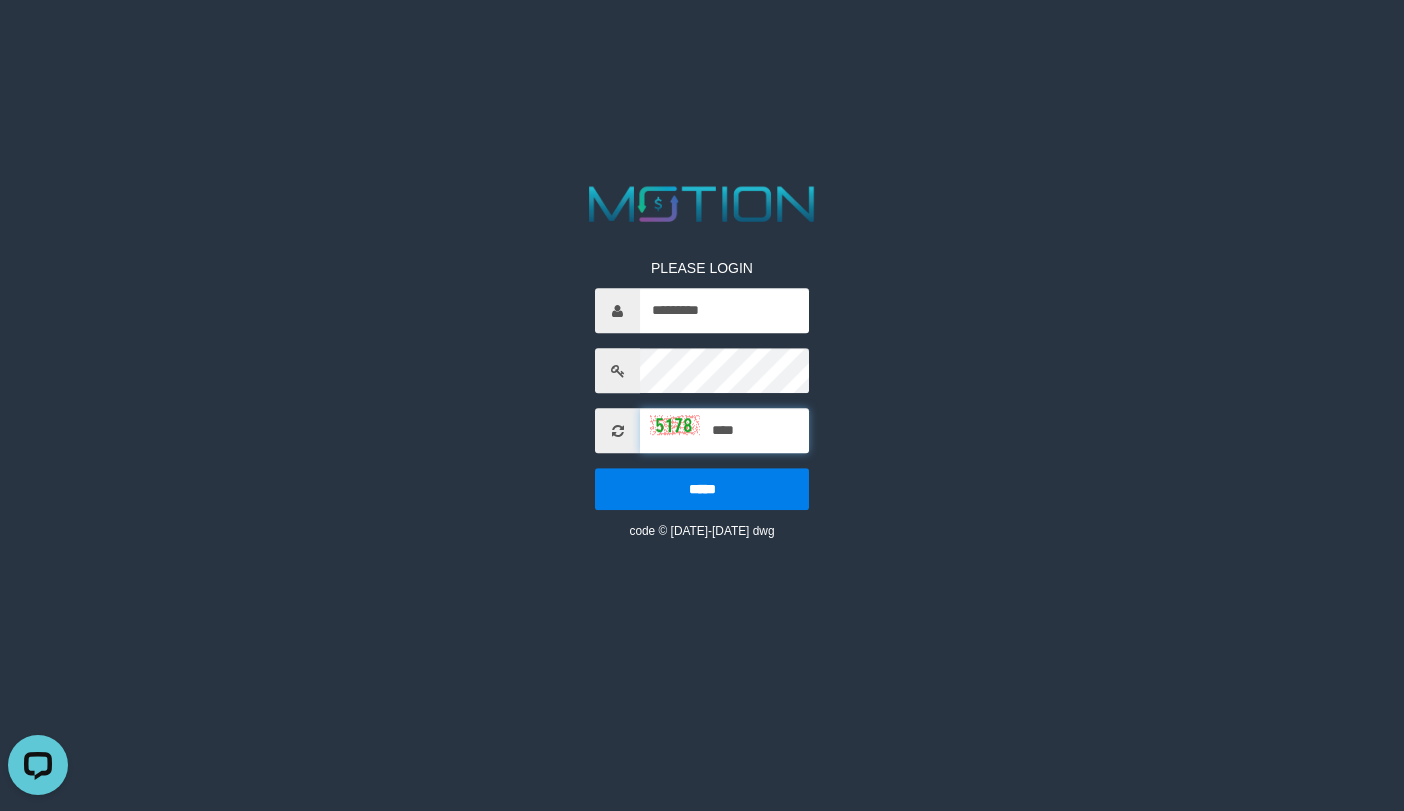type on "****" 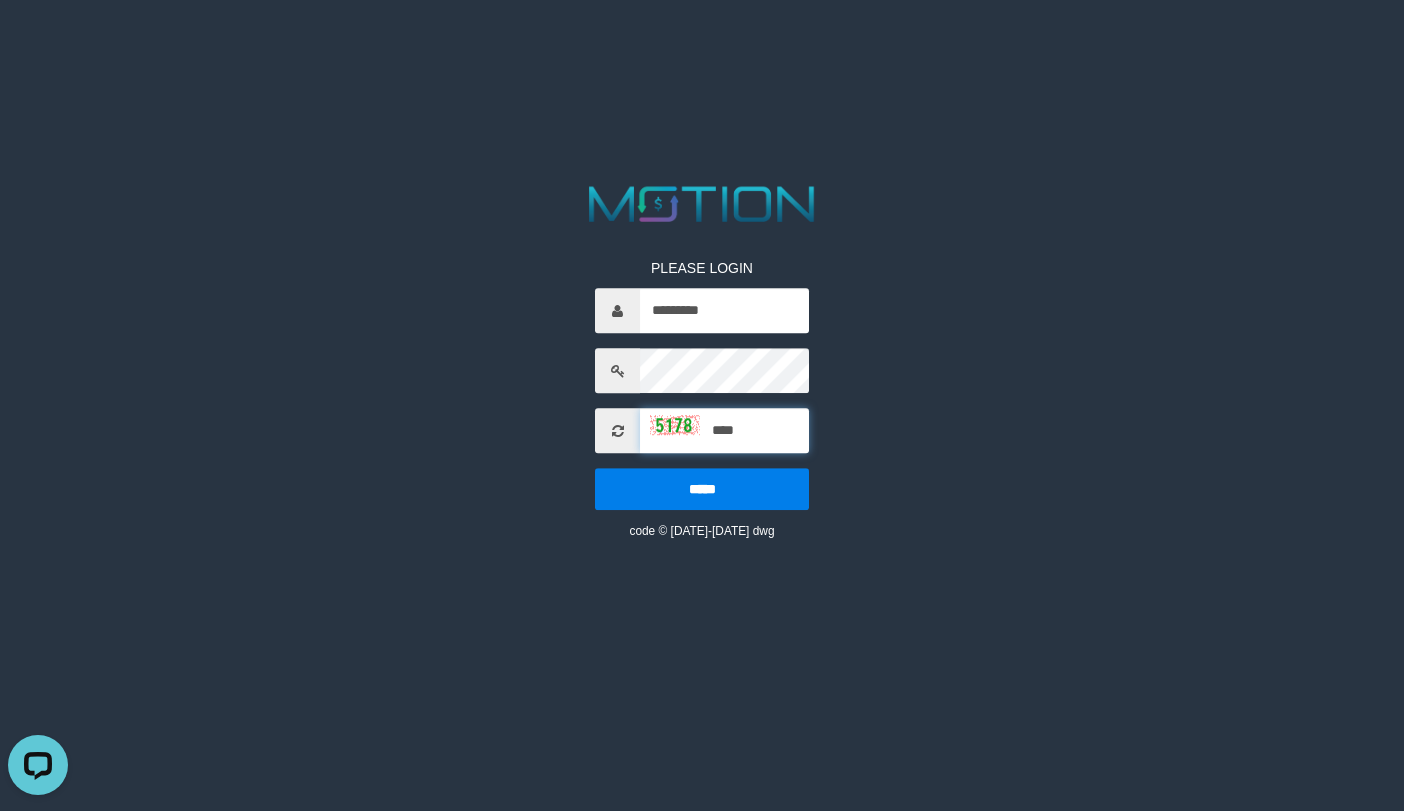click on "*****" at bounding box center [702, 490] 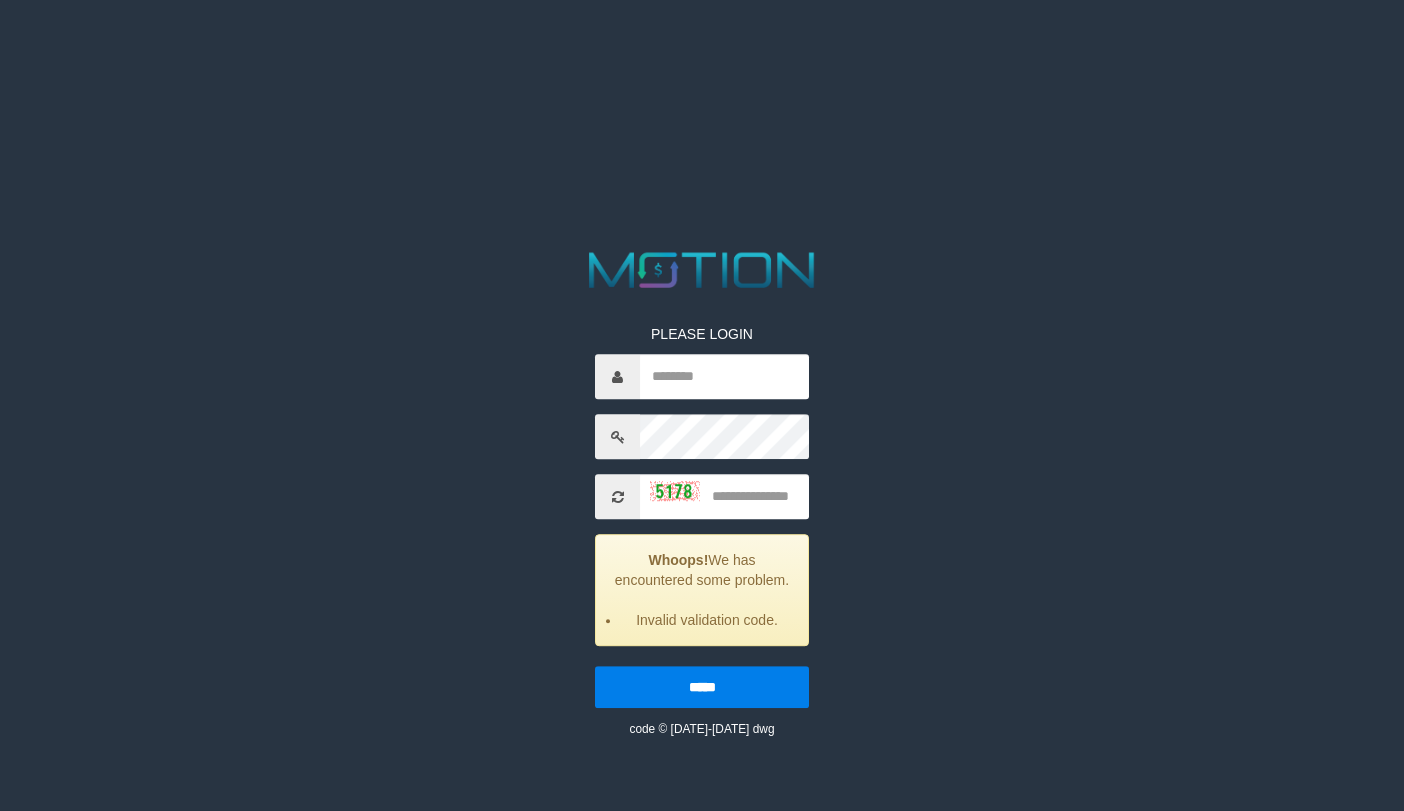 scroll, scrollTop: 0, scrollLeft: 0, axis: both 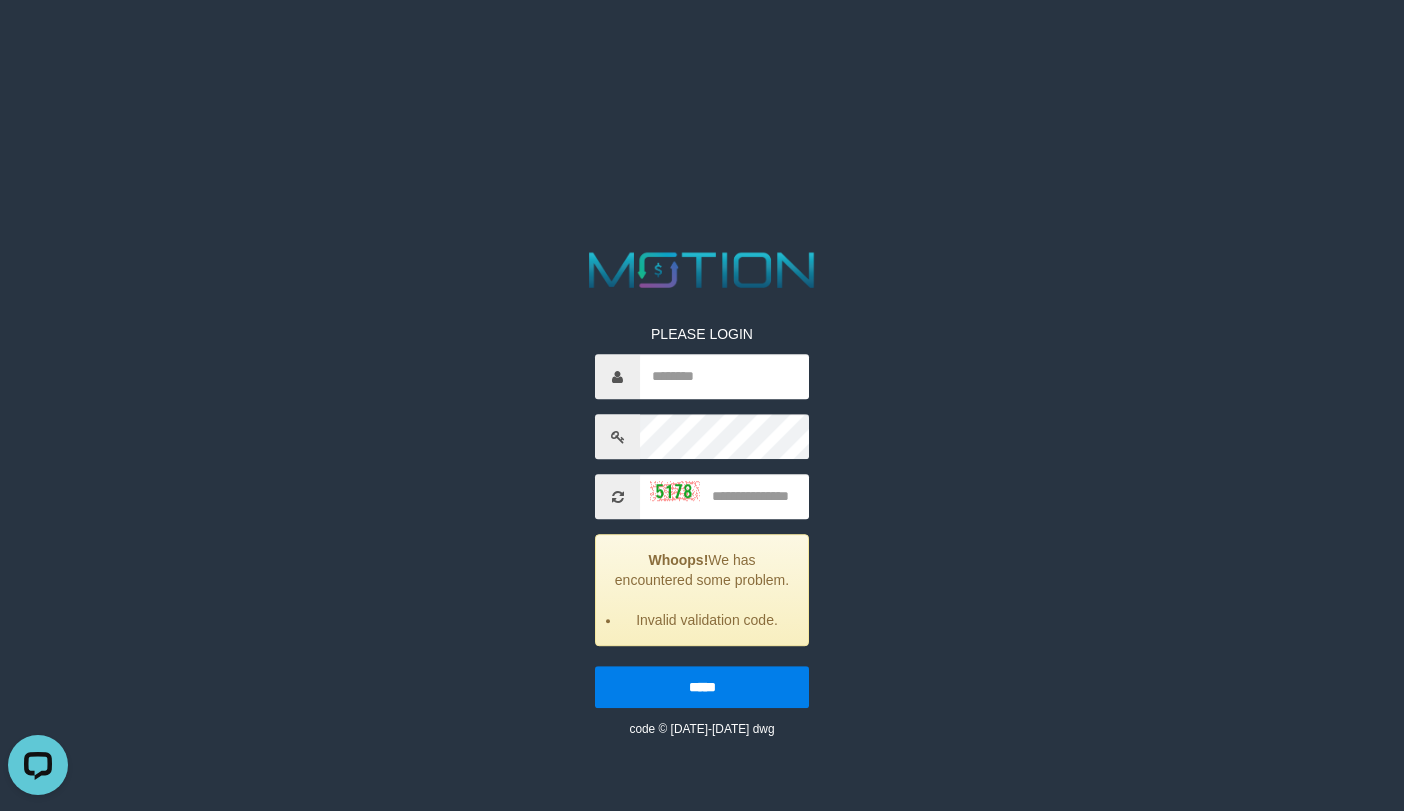click on "PLEASE LOGIN
Whoops!  We has encountered some problem.
Invalid validation code.
*****
code © 2012-2018 dwg" at bounding box center [702, 517] 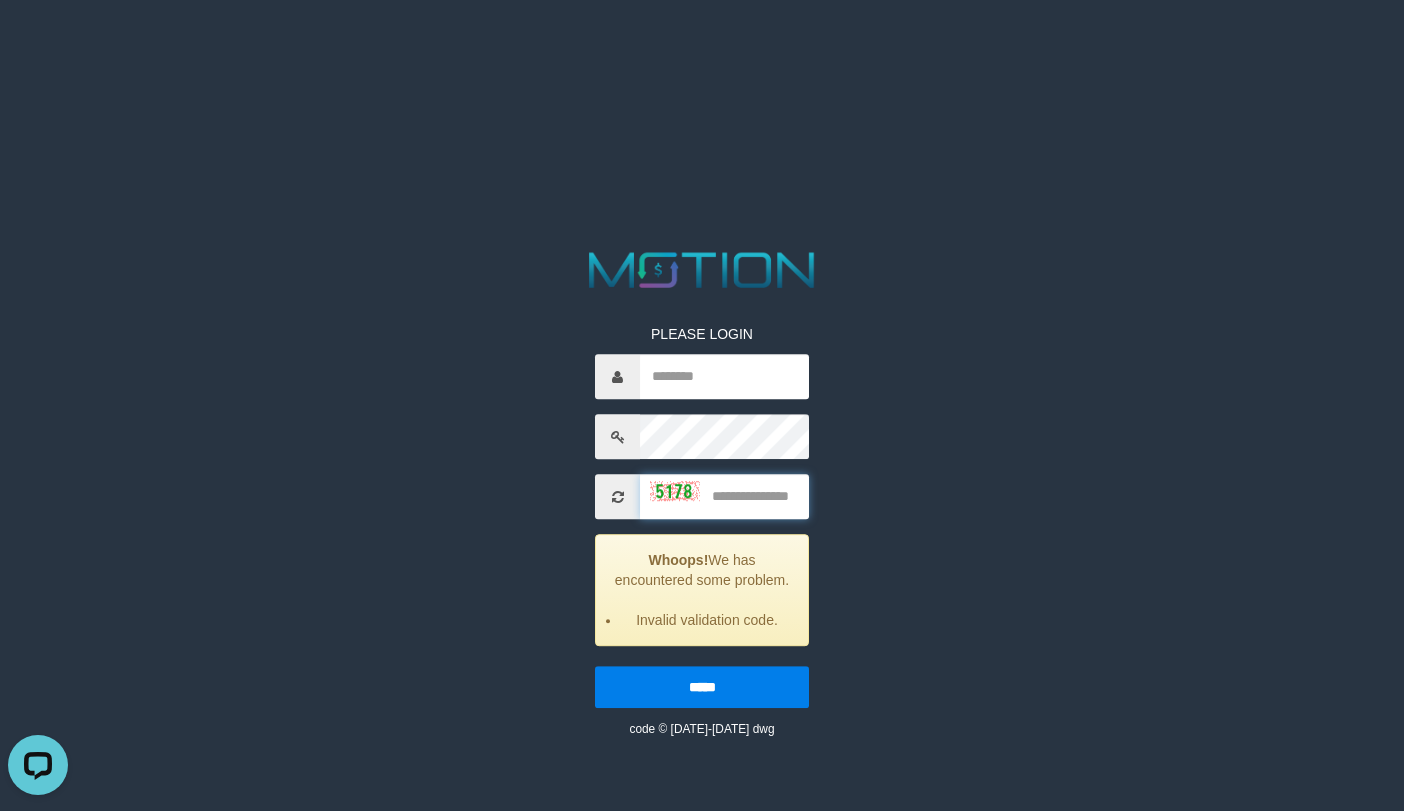 click at bounding box center [724, 497] 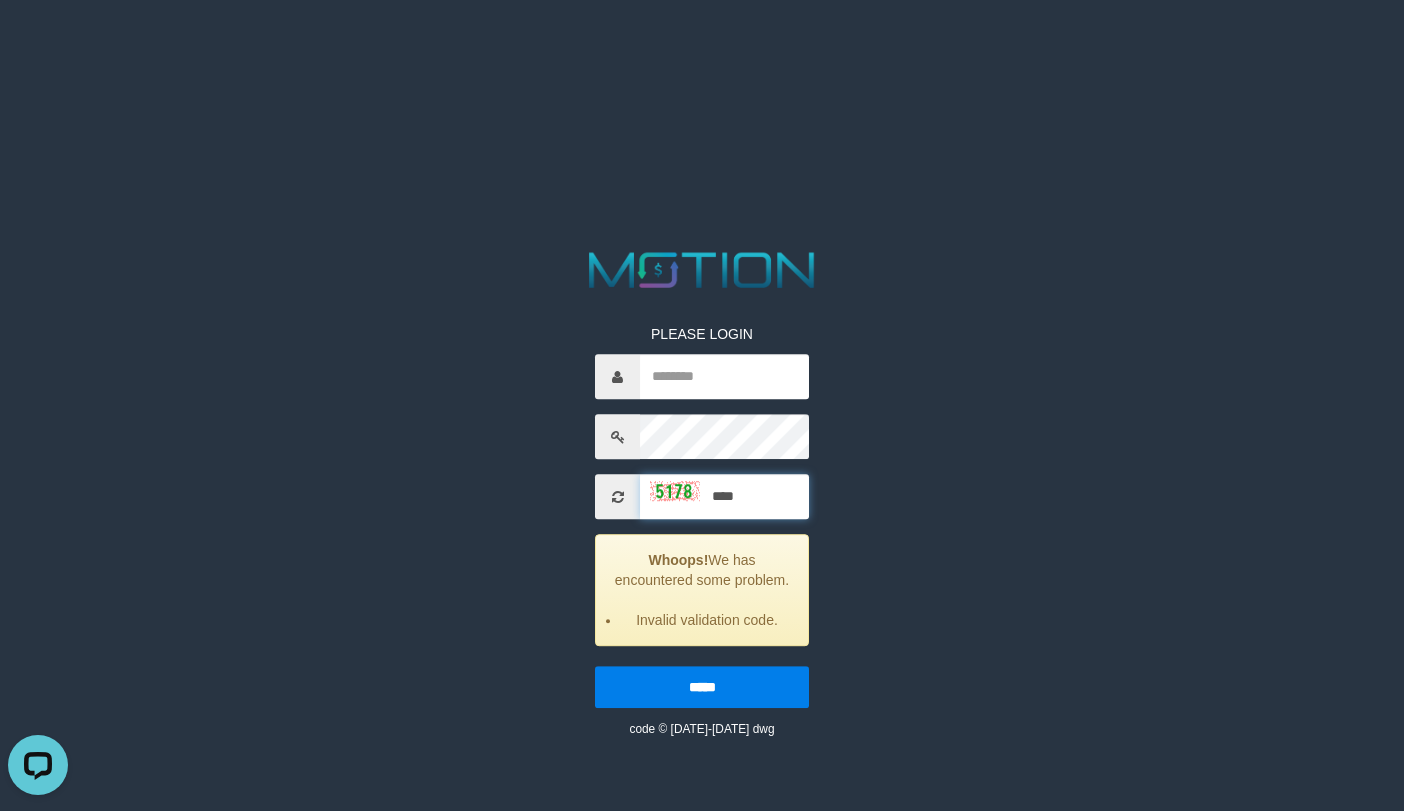 type on "****" 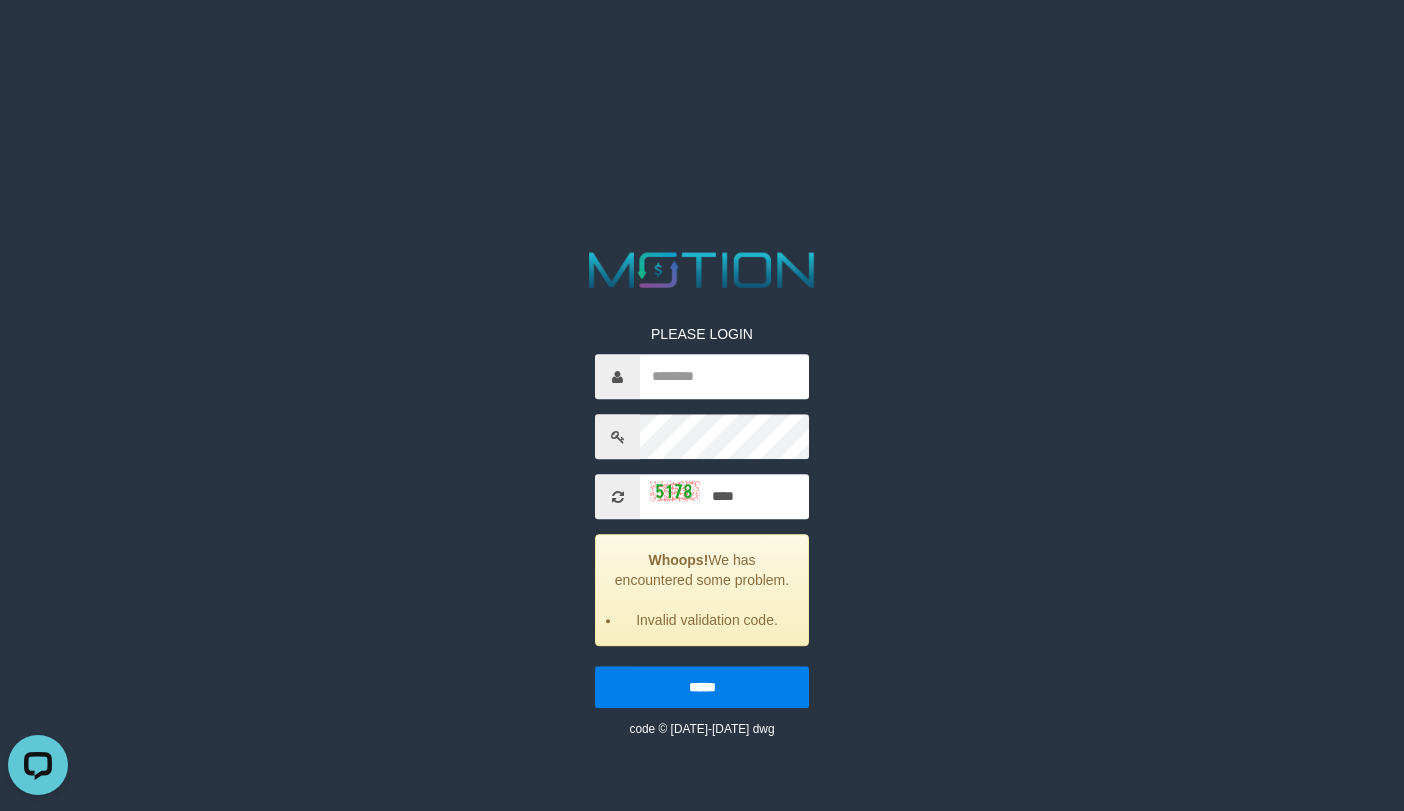 drag, startPoint x: 241, startPoint y: 166, endPoint x: 406, endPoint y: 172, distance: 165.10905 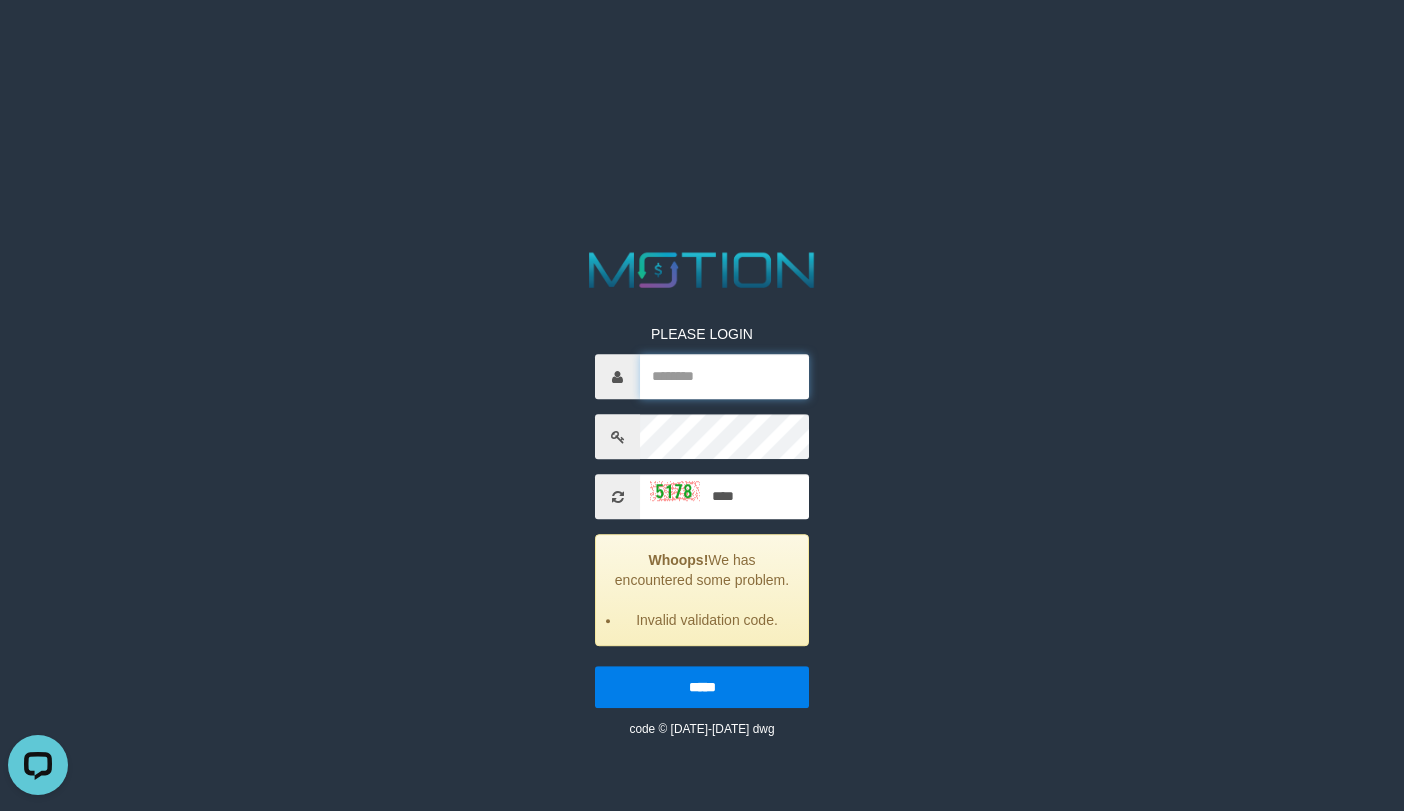 click at bounding box center [724, 377] 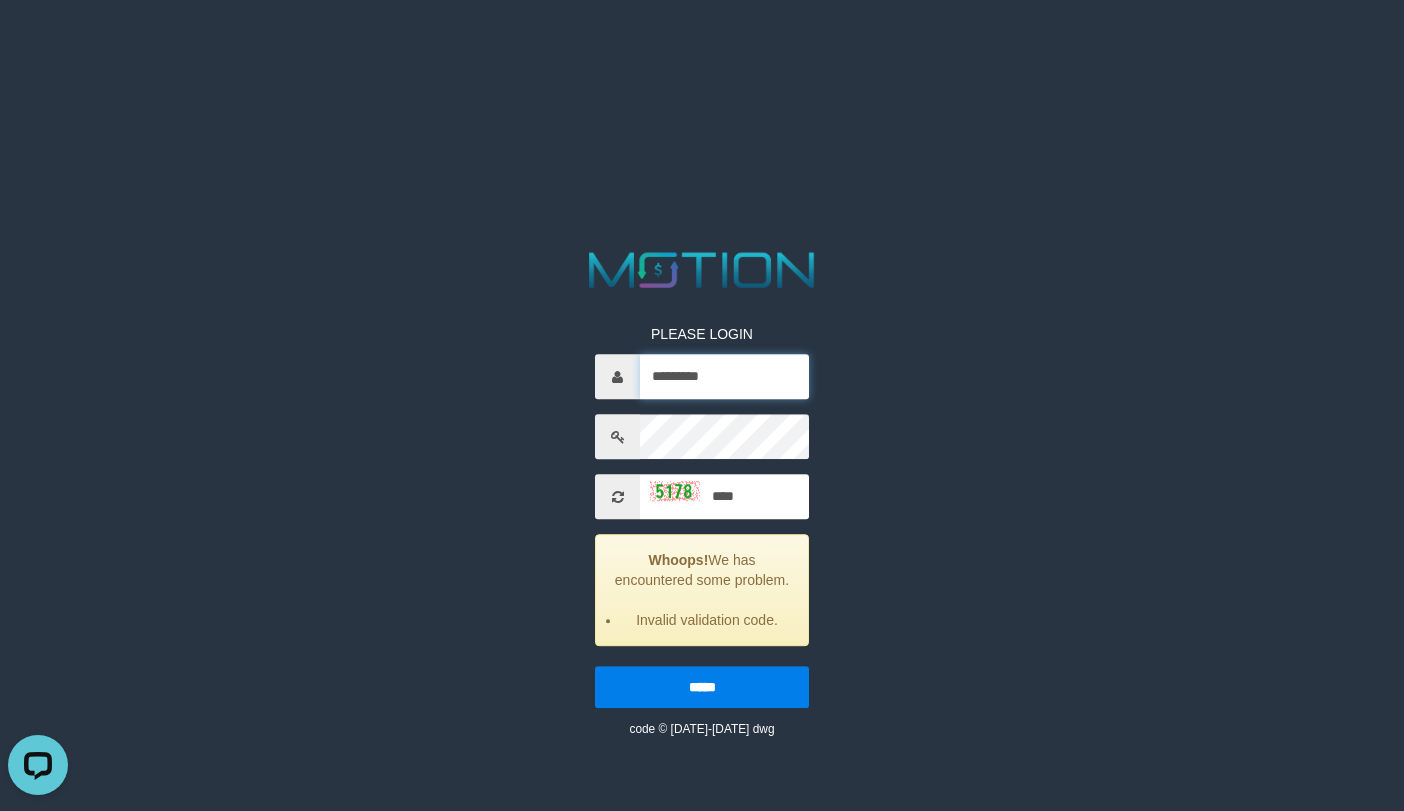type on "*********" 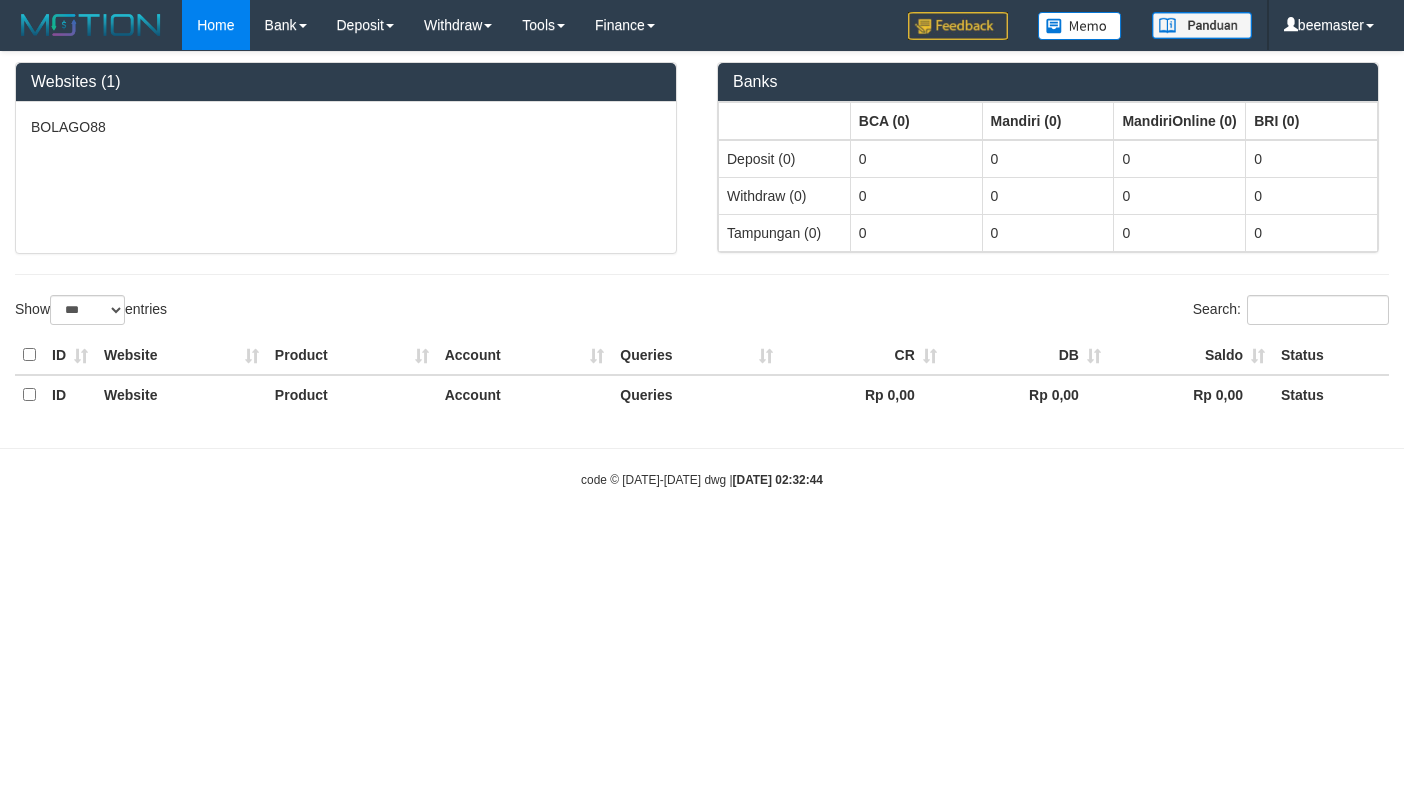 select on "***" 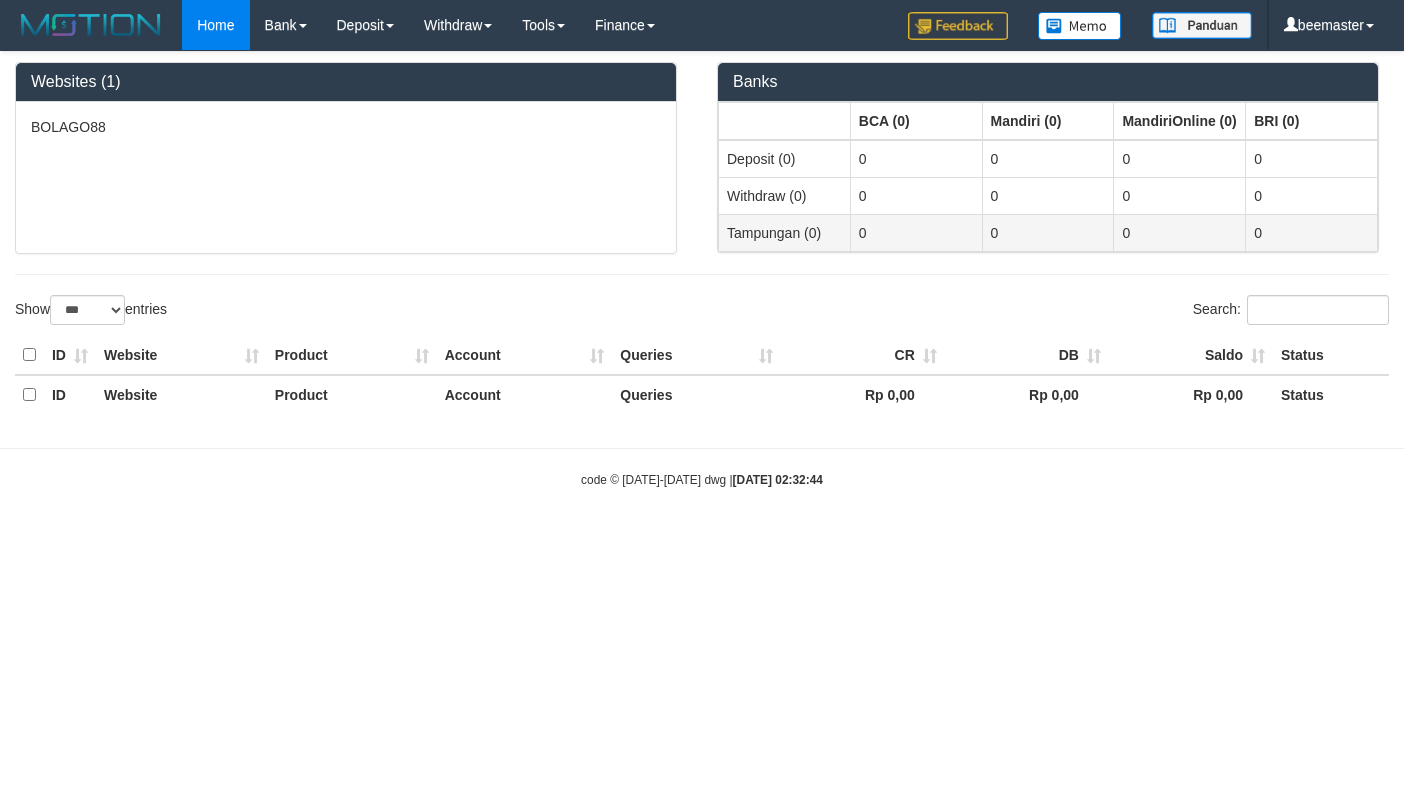 scroll, scrollTop: 0, scrollLeft: 0, axis: both 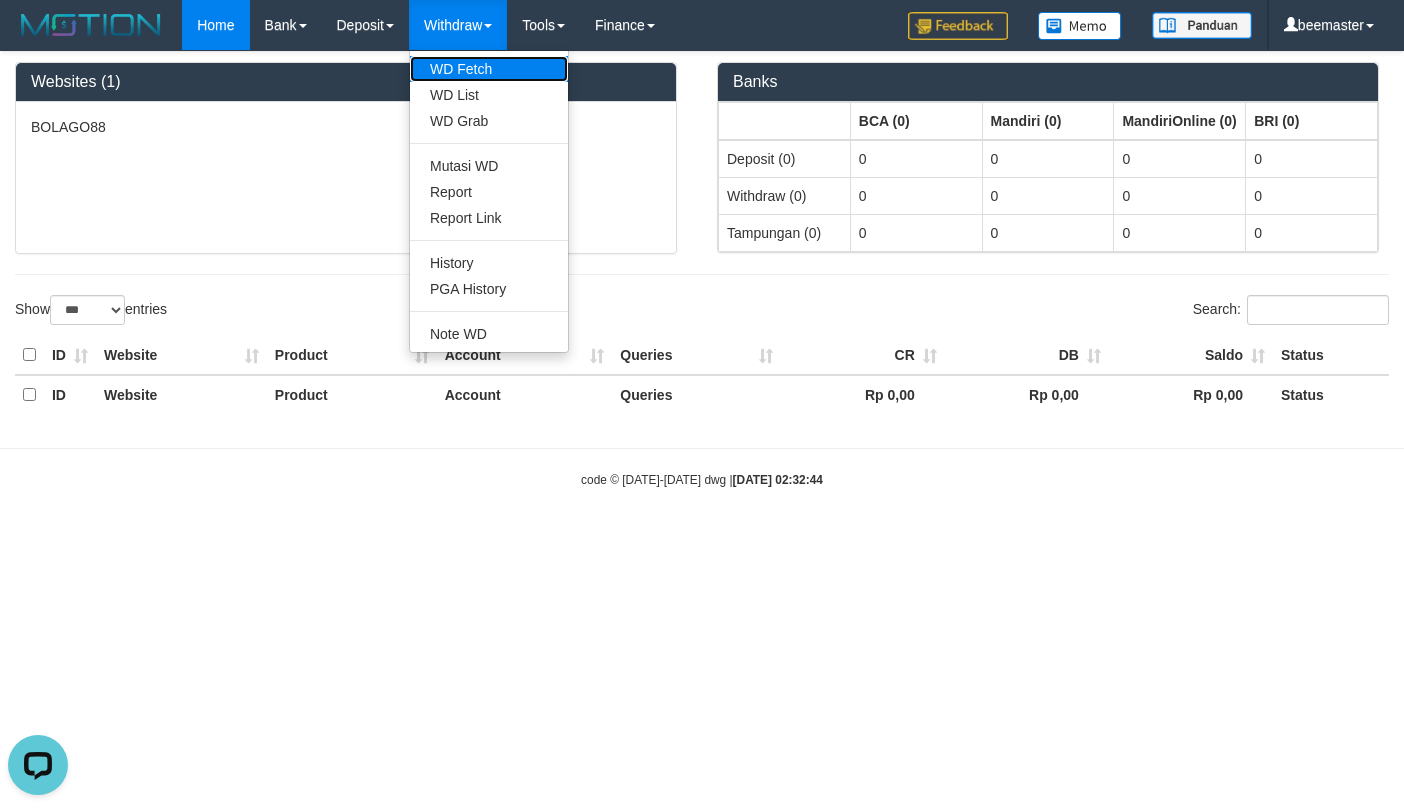 click on "WD Fetch" at bounding box center [489, 69] 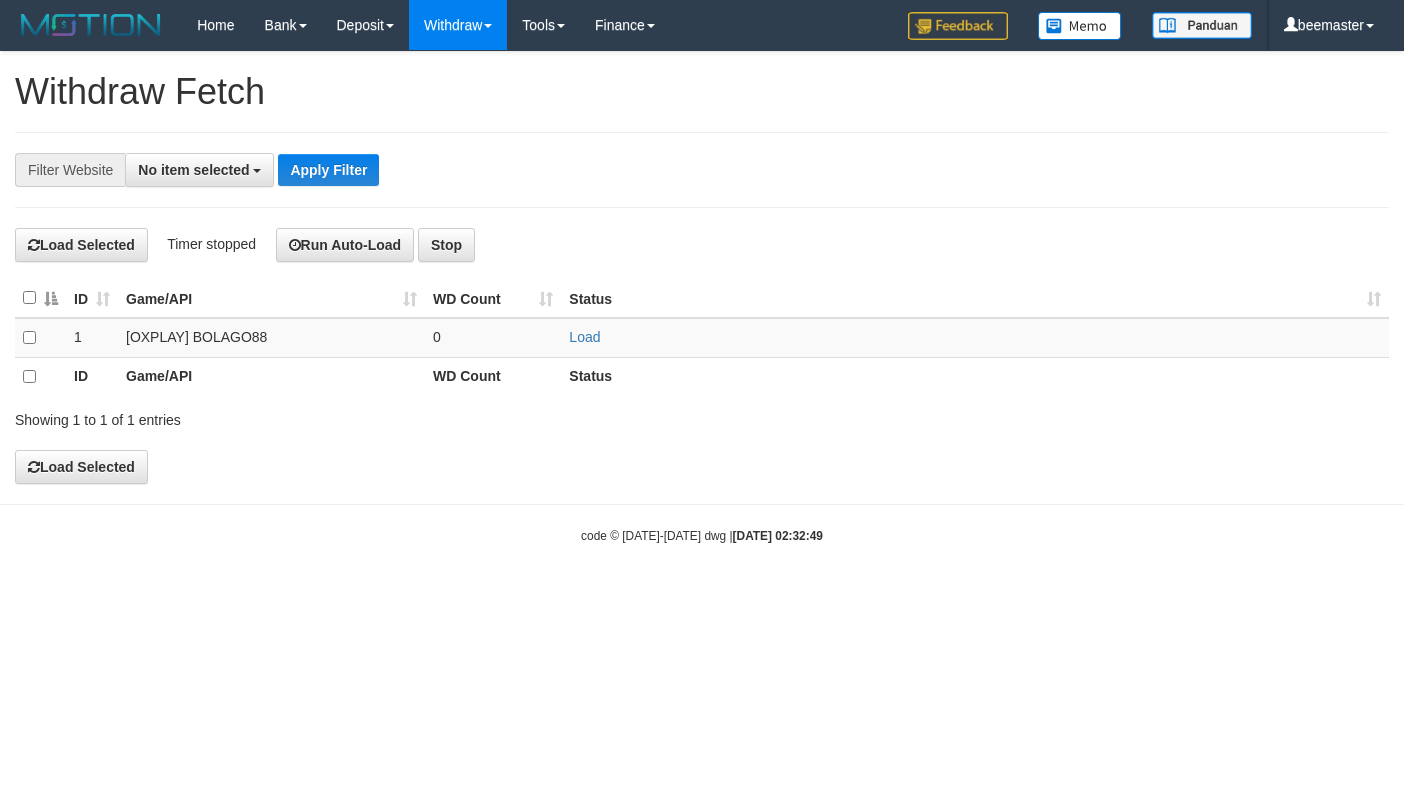 select 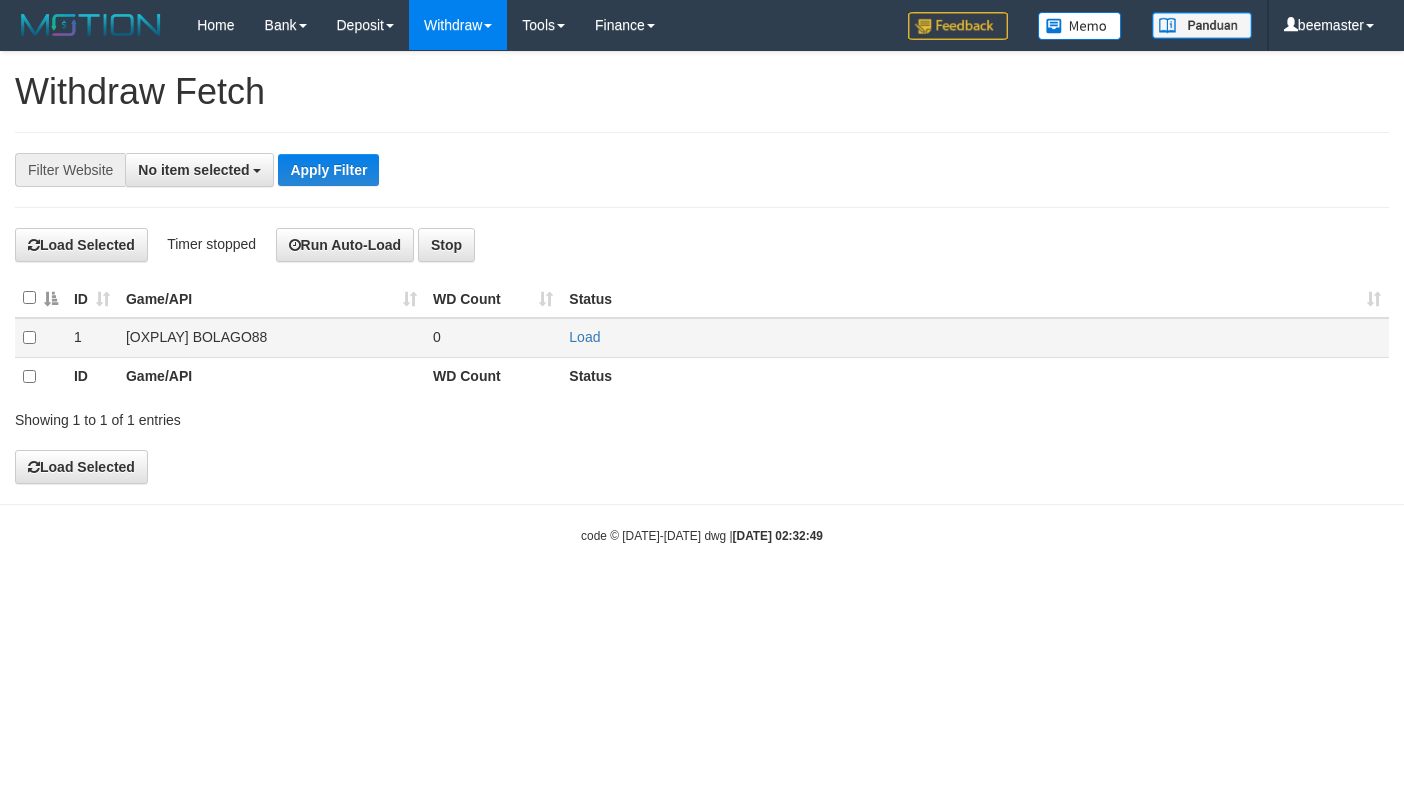 scroll, scrollTop: 0, scrollLeft: 0, axis: both 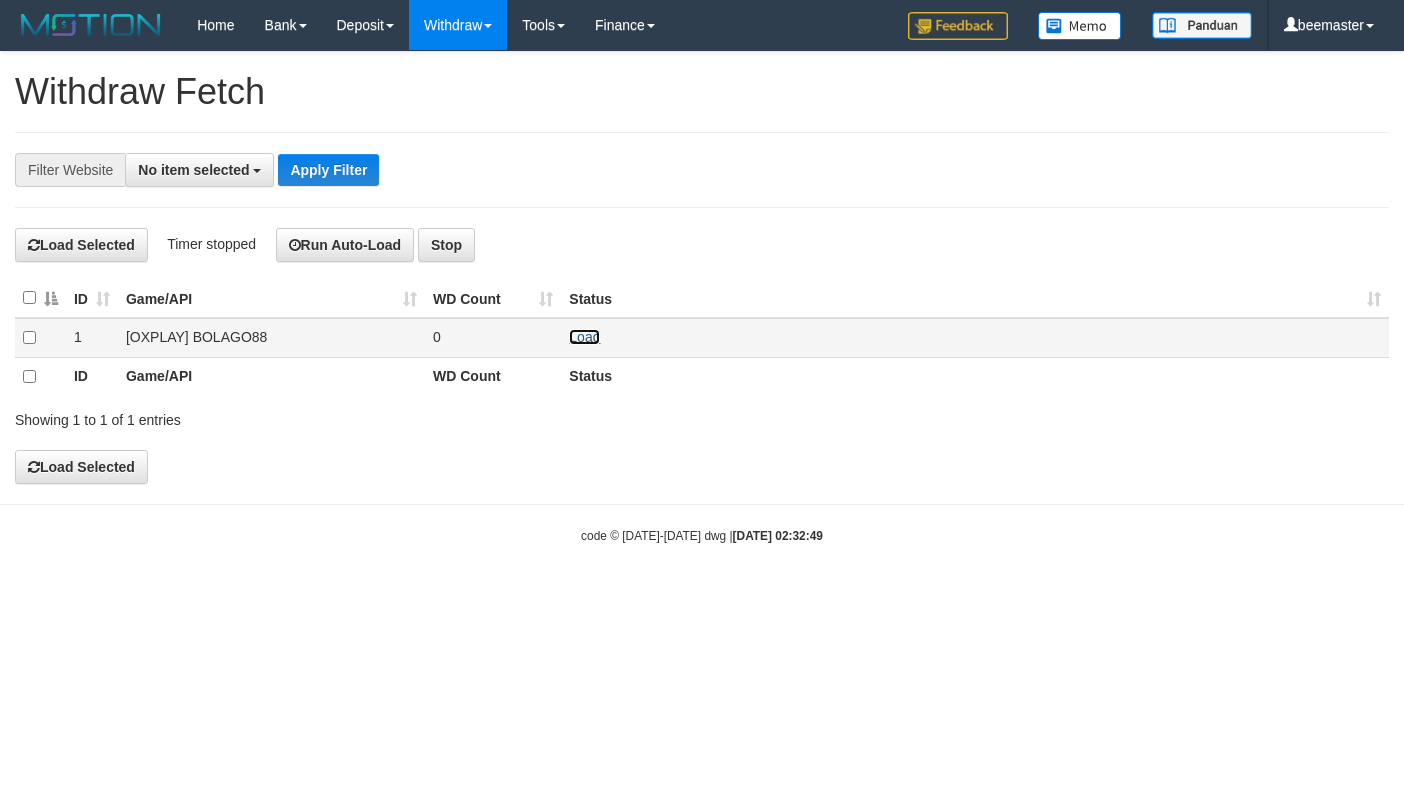 click on "Load" at bounding box center (584, 337) 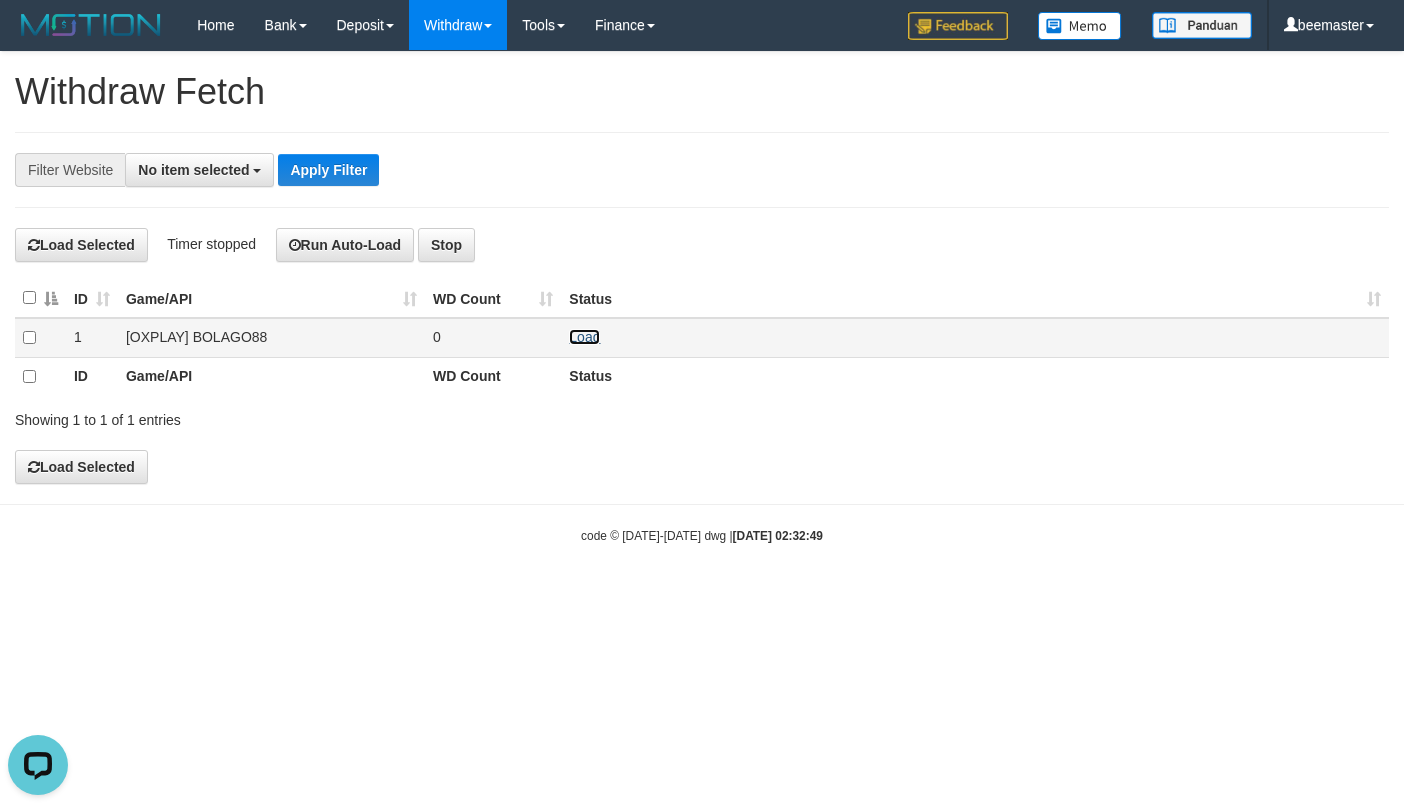 scroll, scrollTop: 0, scrollLeft: 0, axis: both 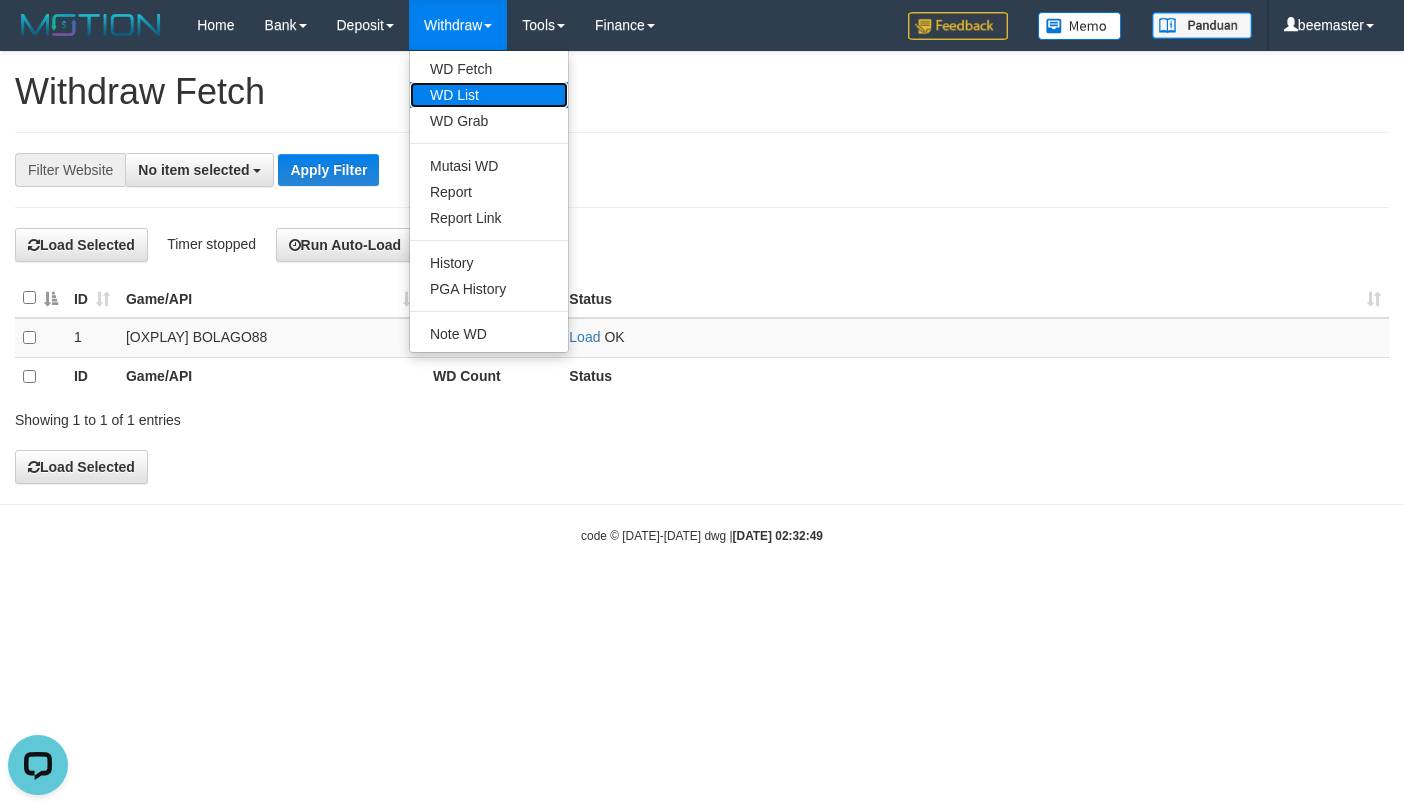 click on "WD List" at bounding box center [489, 95] 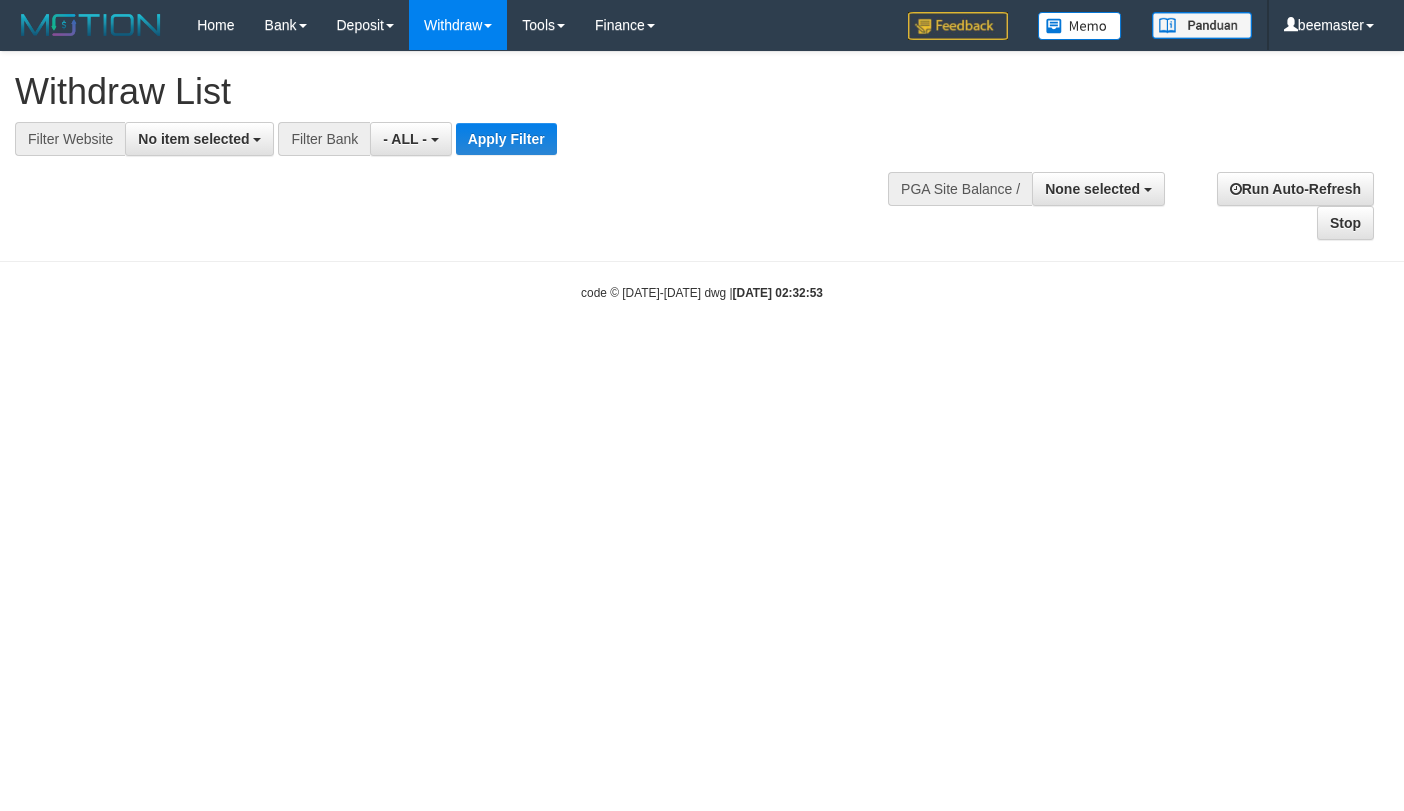 select 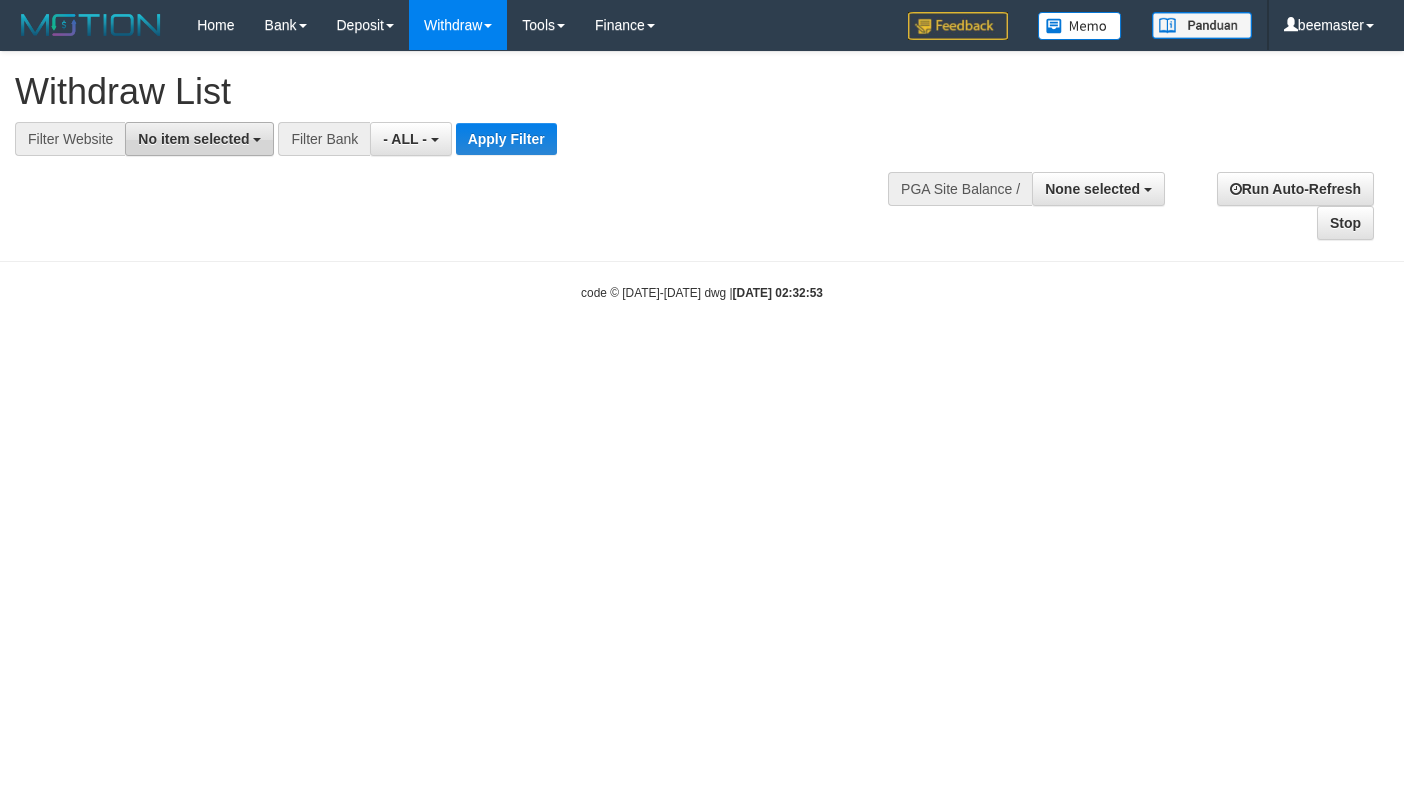 scroll, scrollTop: 0, scrollLeft: 0, axis: both 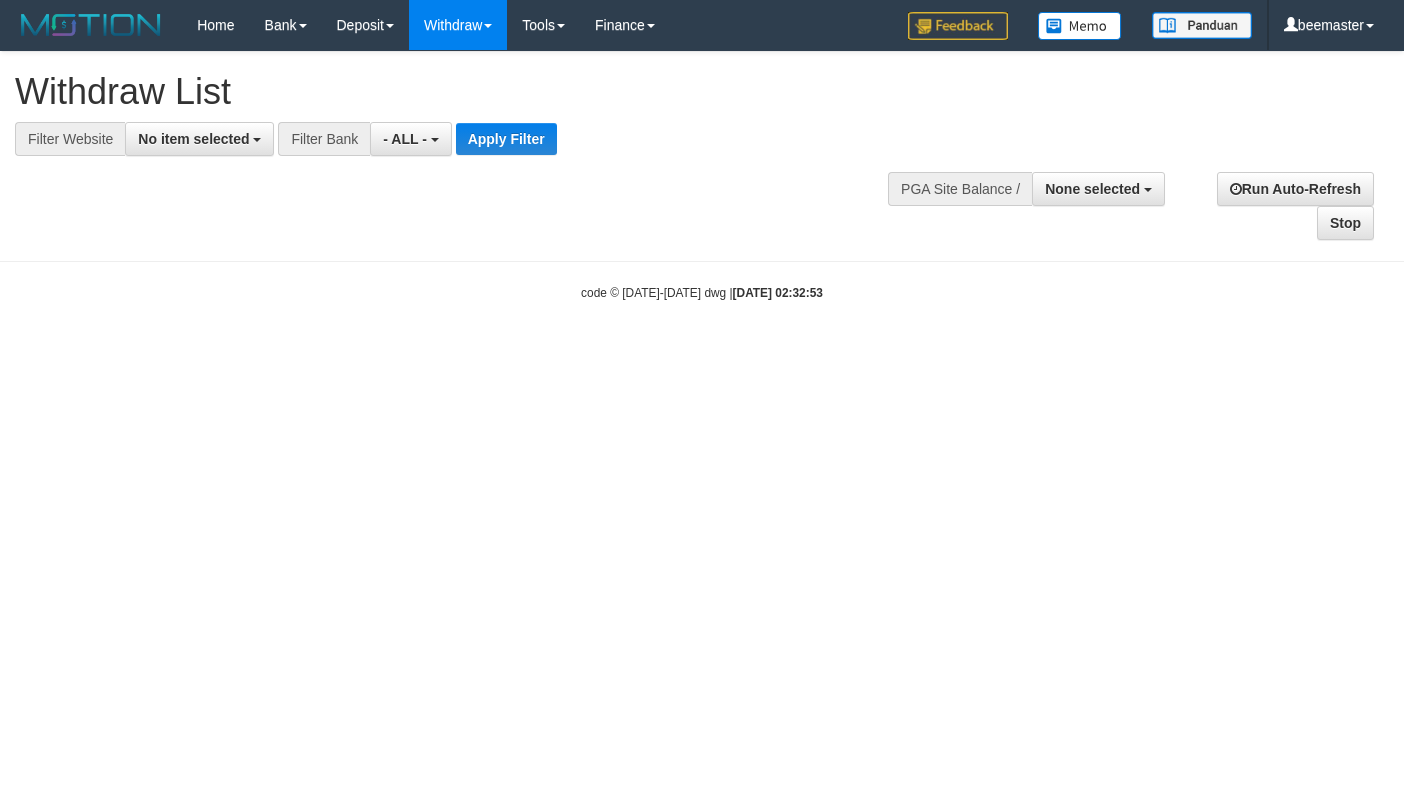 click at bounding box center [702, 156] 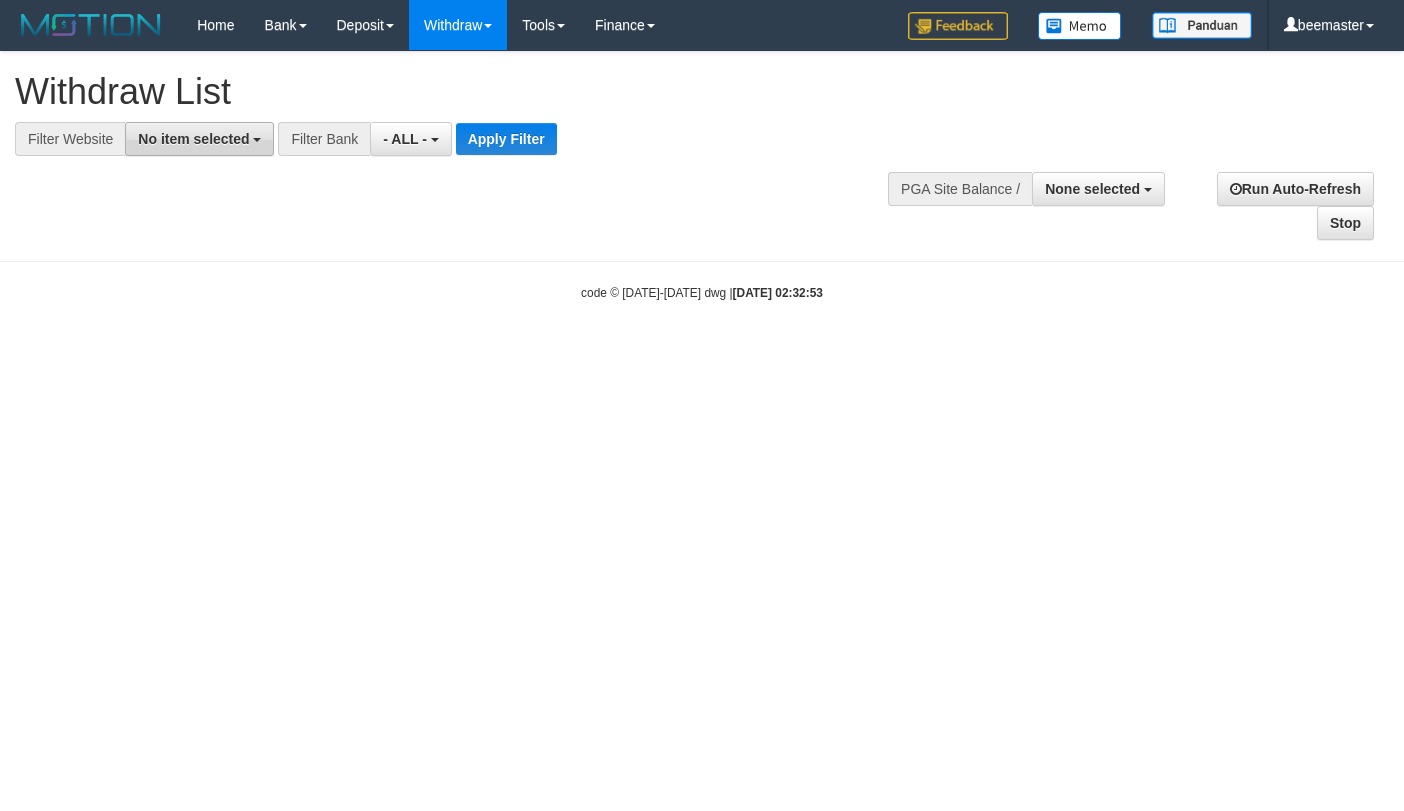 click on "No item selected" at bounding box center [193, 139] 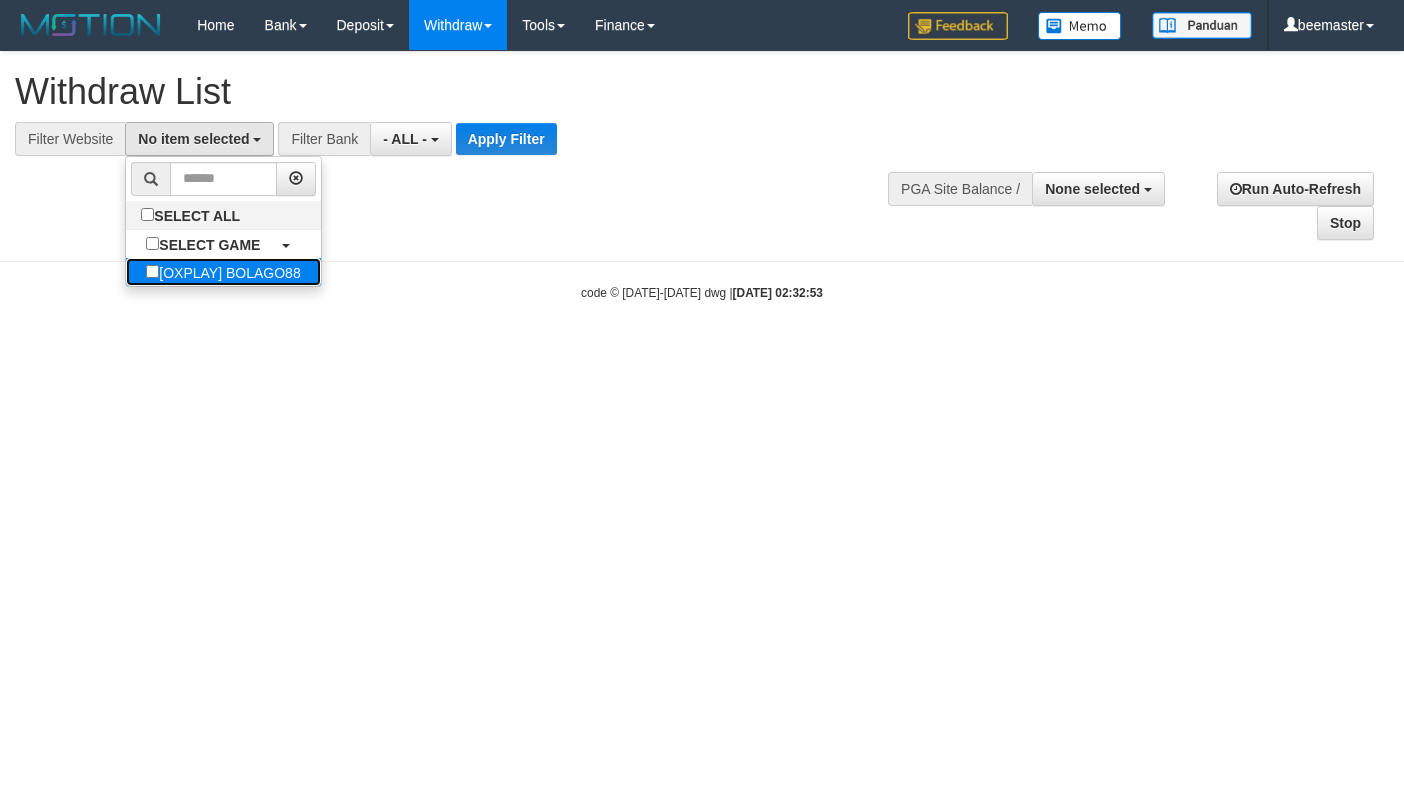 click on "[OXPLAY] BOLAGO88" at bounding box center [223, 272] 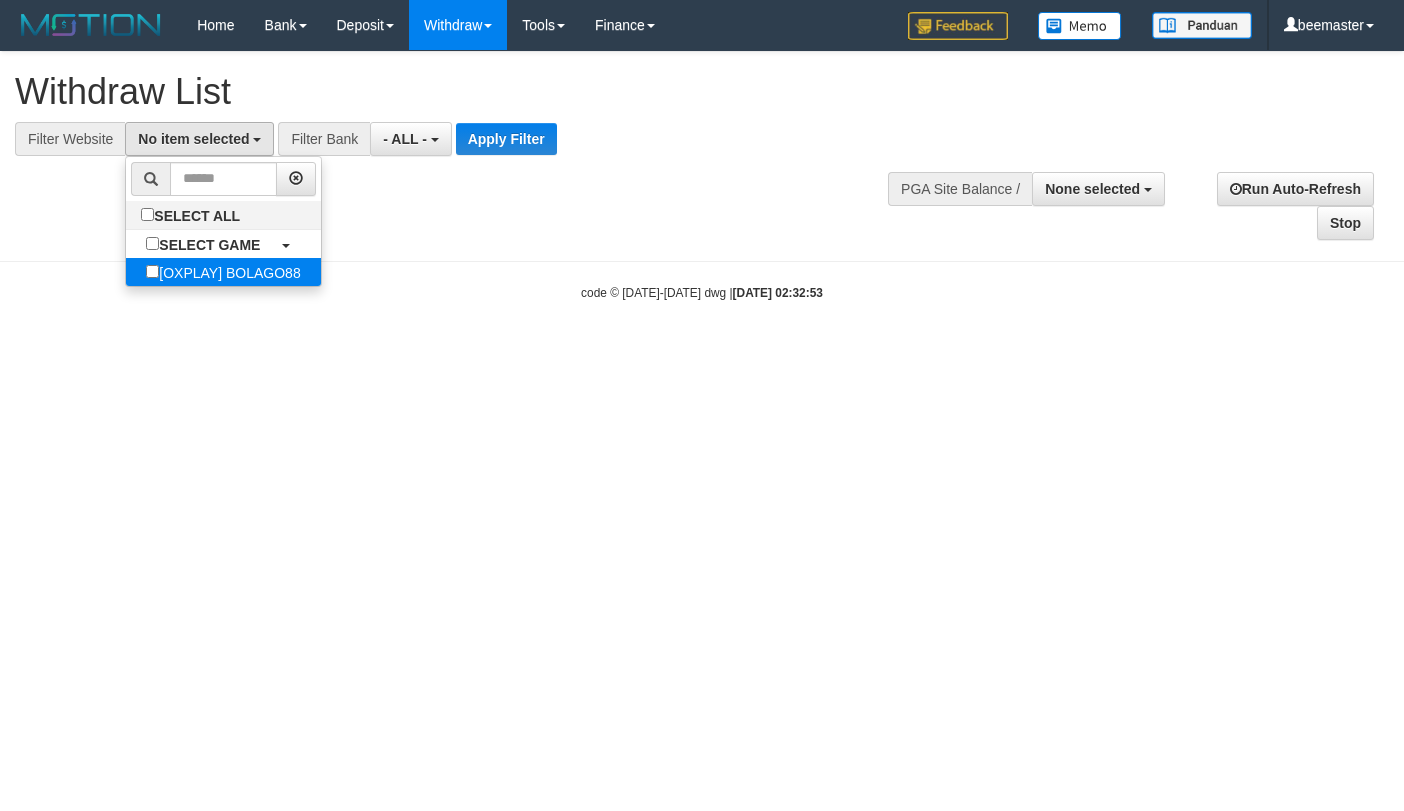 select on "***" 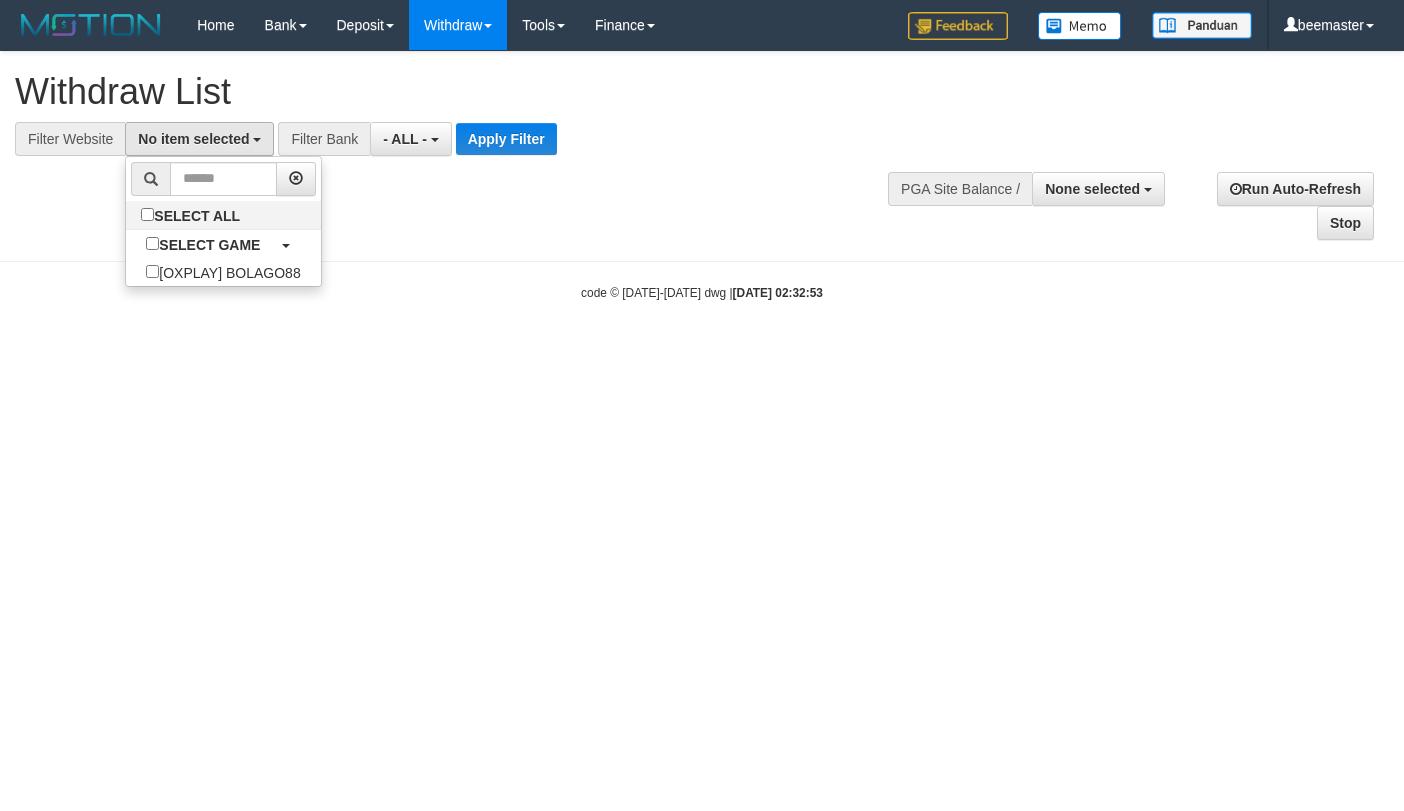 scroll, scrollTop: 18, scrollLeft: 0, axis: vertical 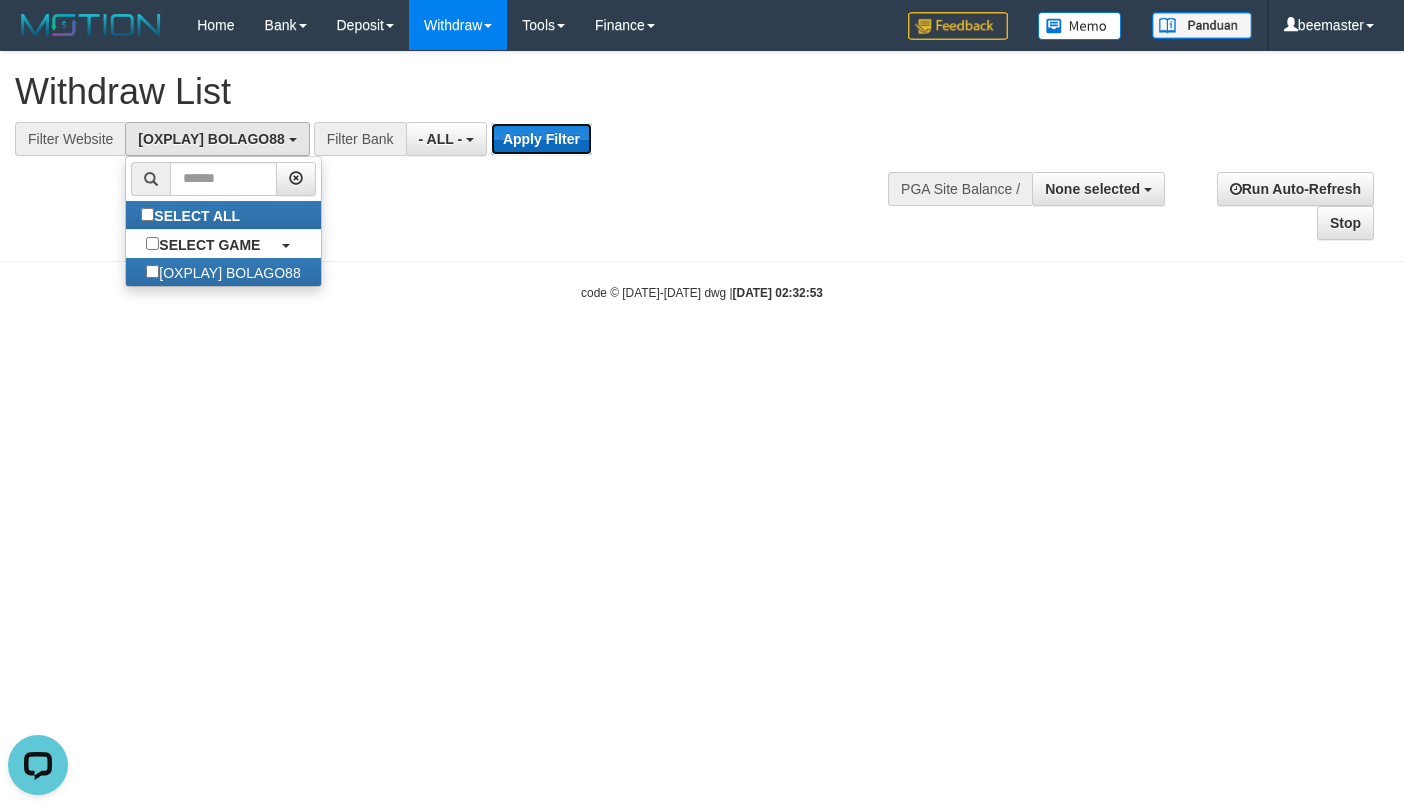 click on "Apply Filter" at bounding box center [541, 139] 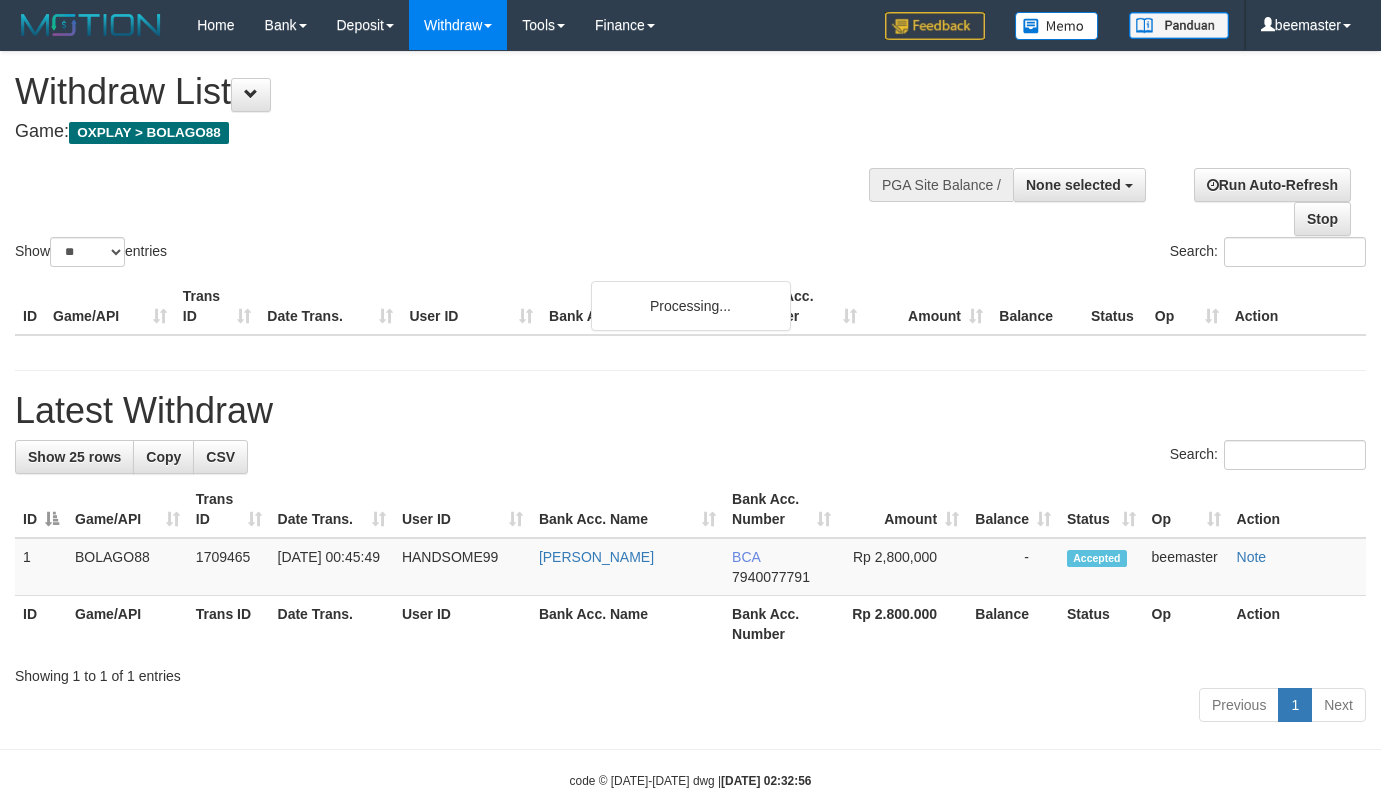 select 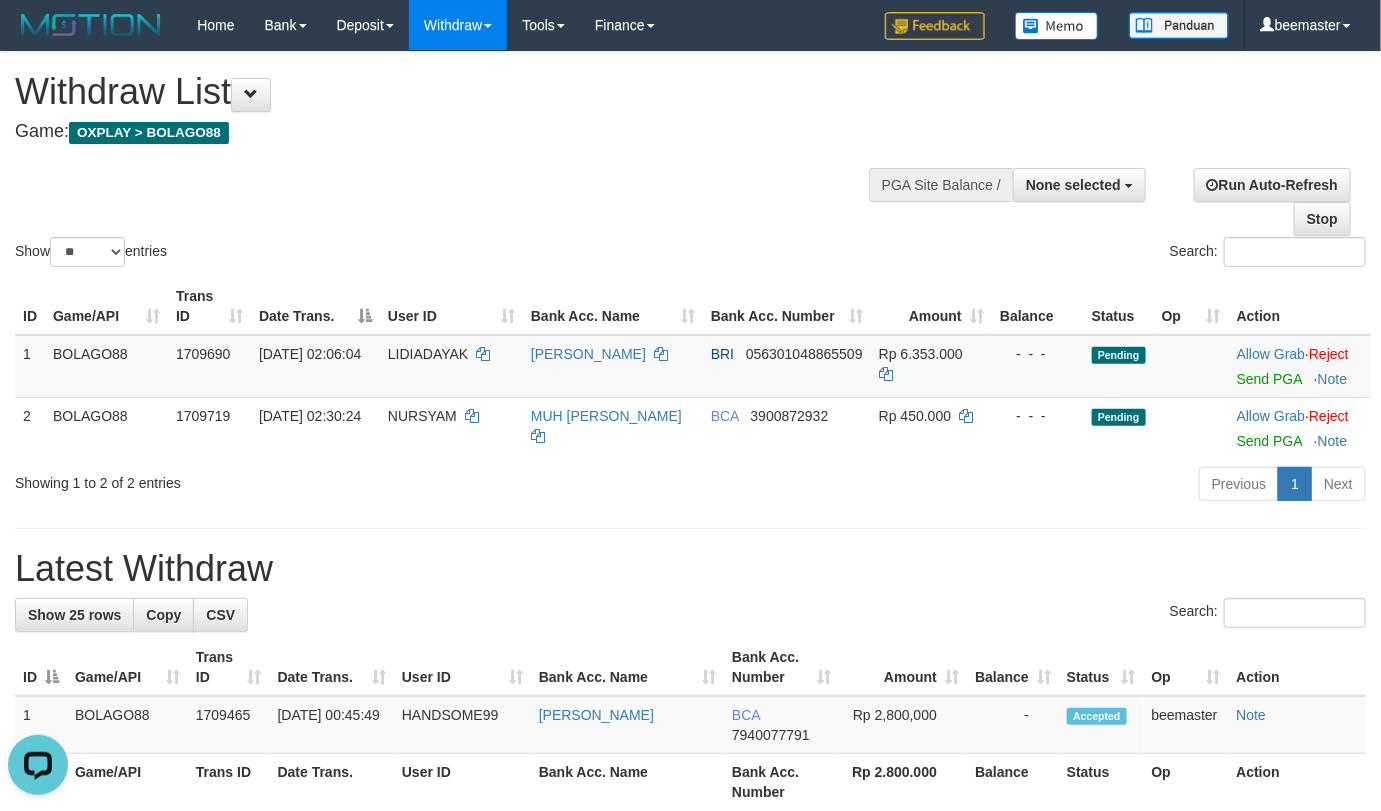 scroll, scrollTop: 0, scrollLeft: 0, axis: both 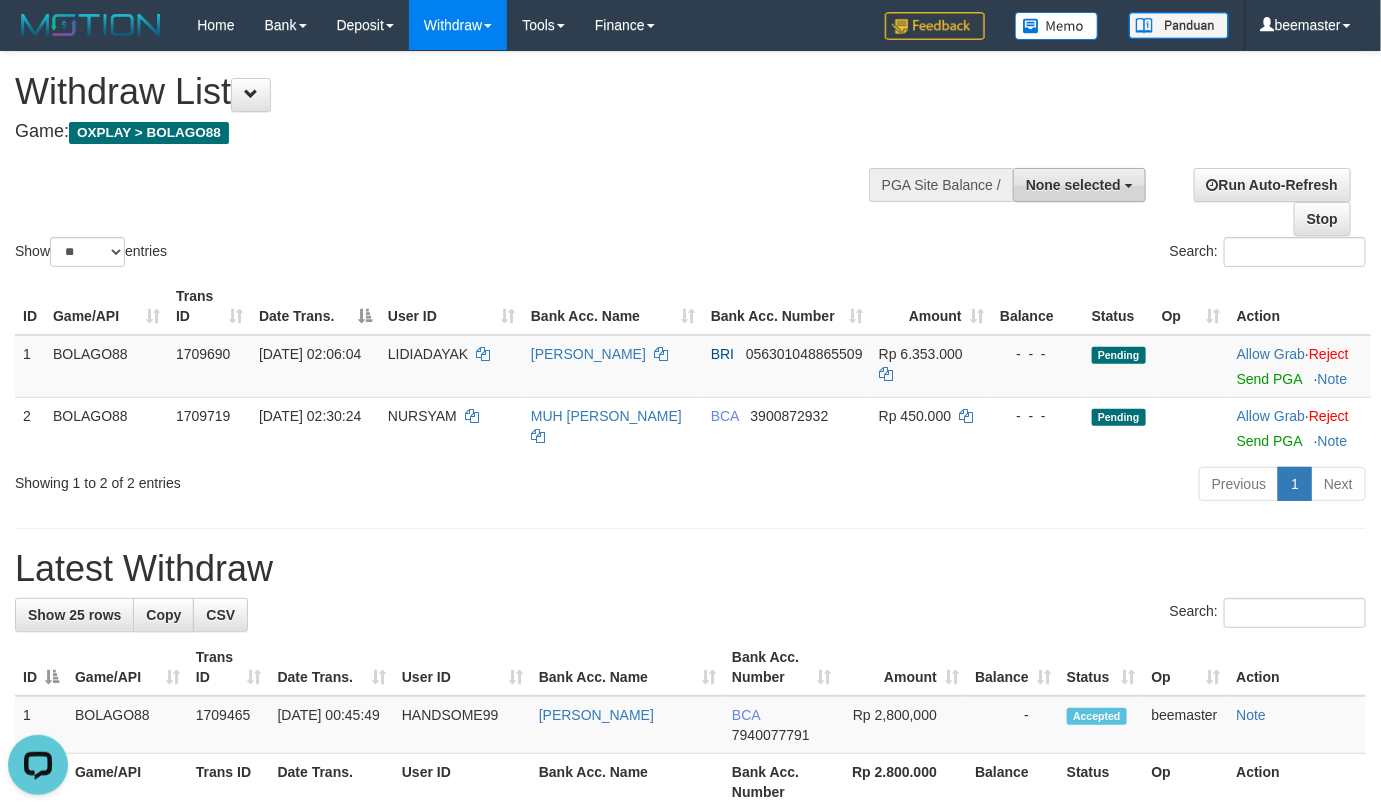 click on "None selected" at bounding box center [1079, 185] 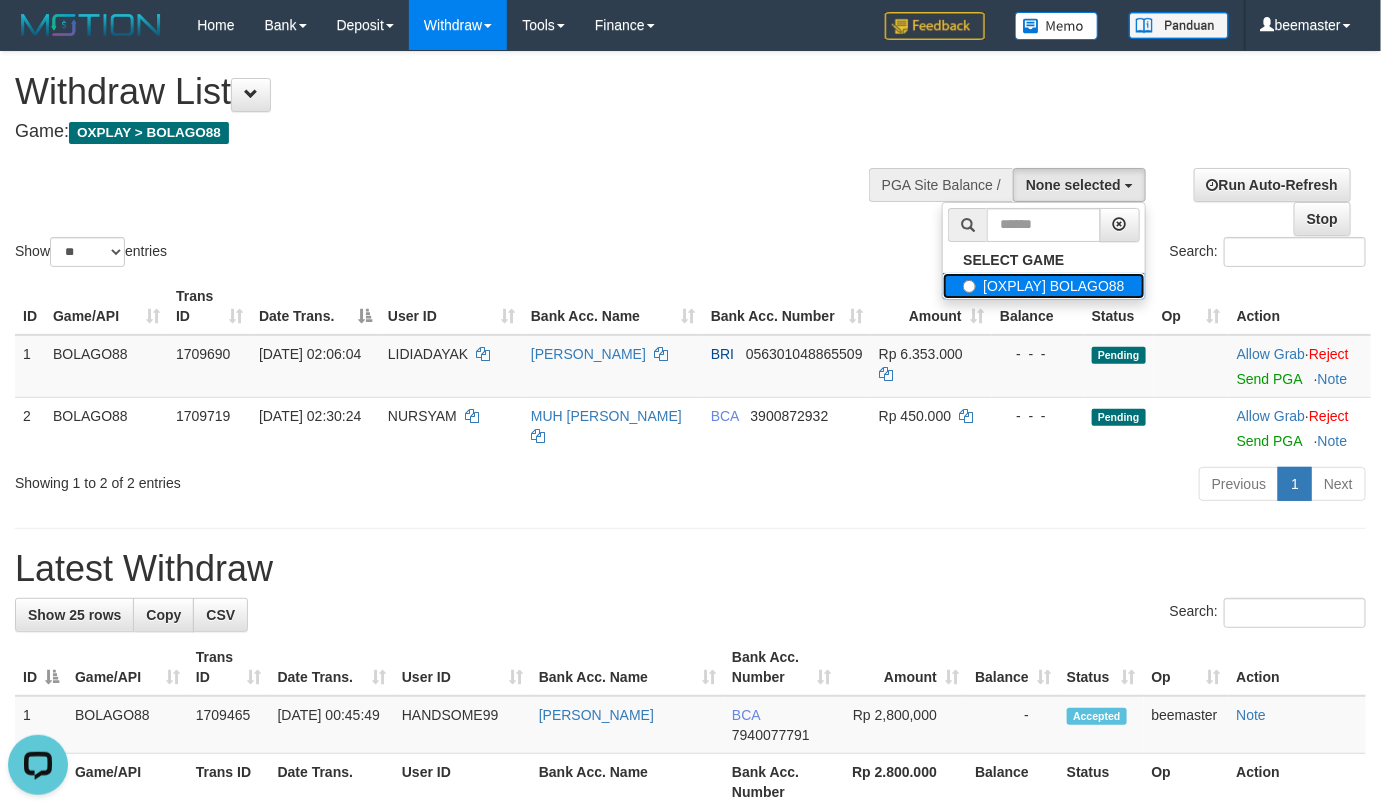 click on "[OXPLAY] BOLAGO88" at bounding box center (1043, 286) 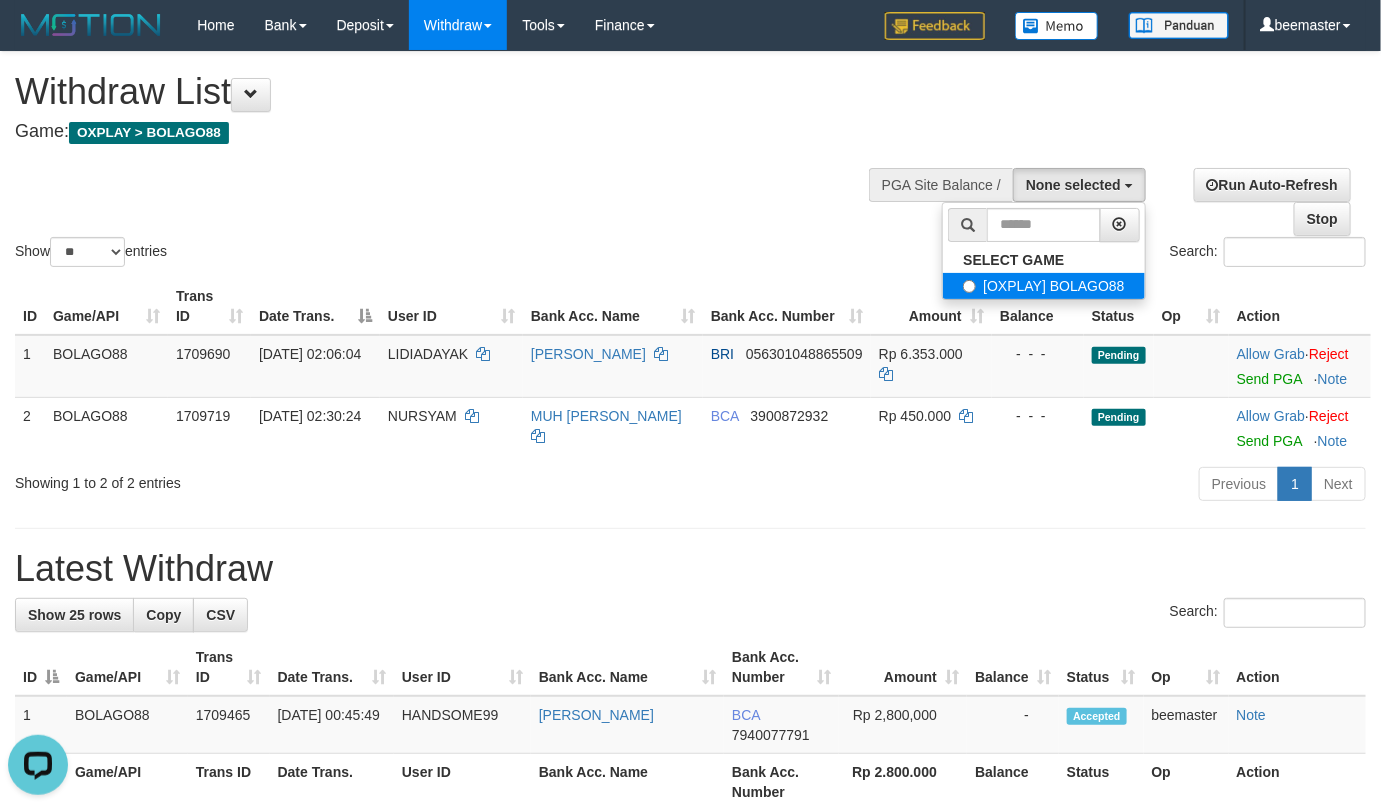 select on "***" 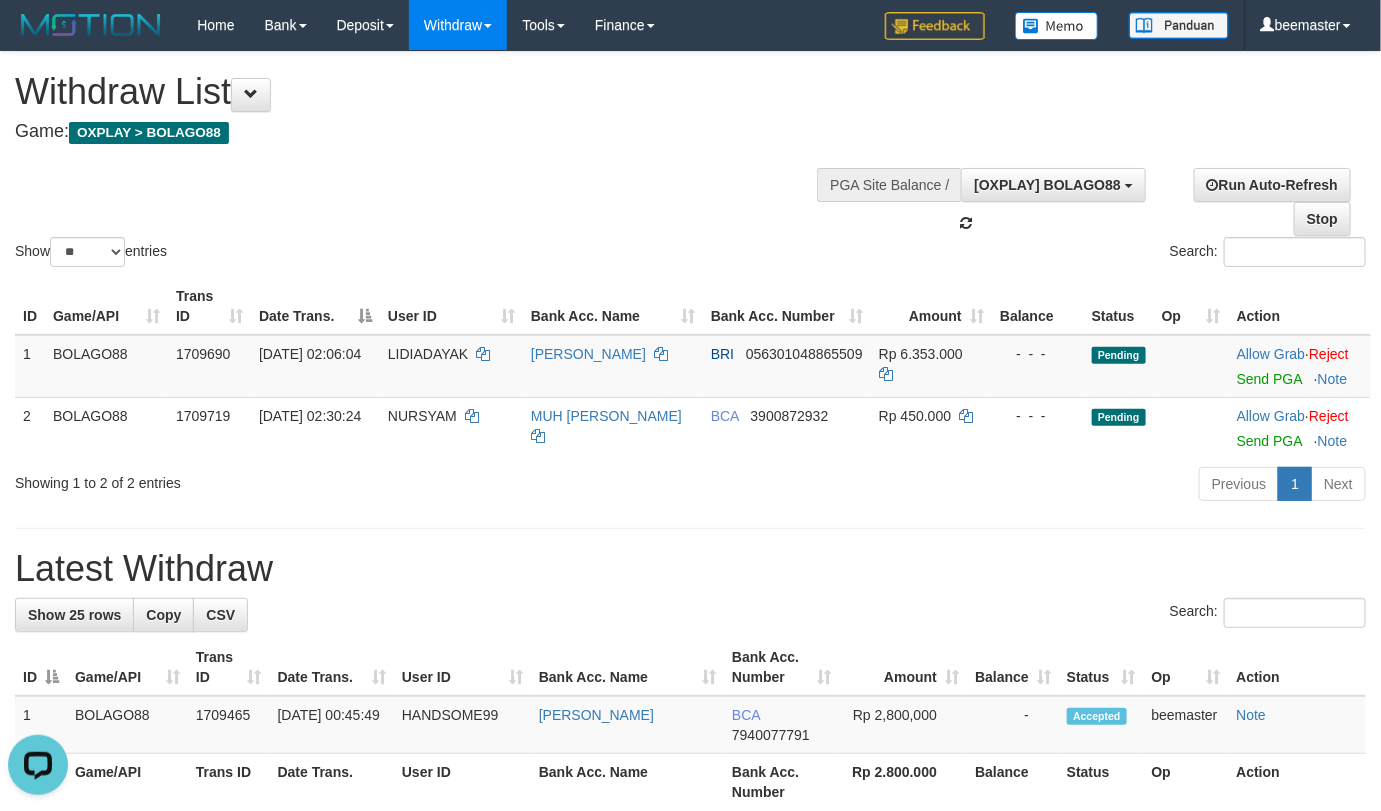 scroll, scrollTop: 18, scrollLeft: 0, axis: vertical 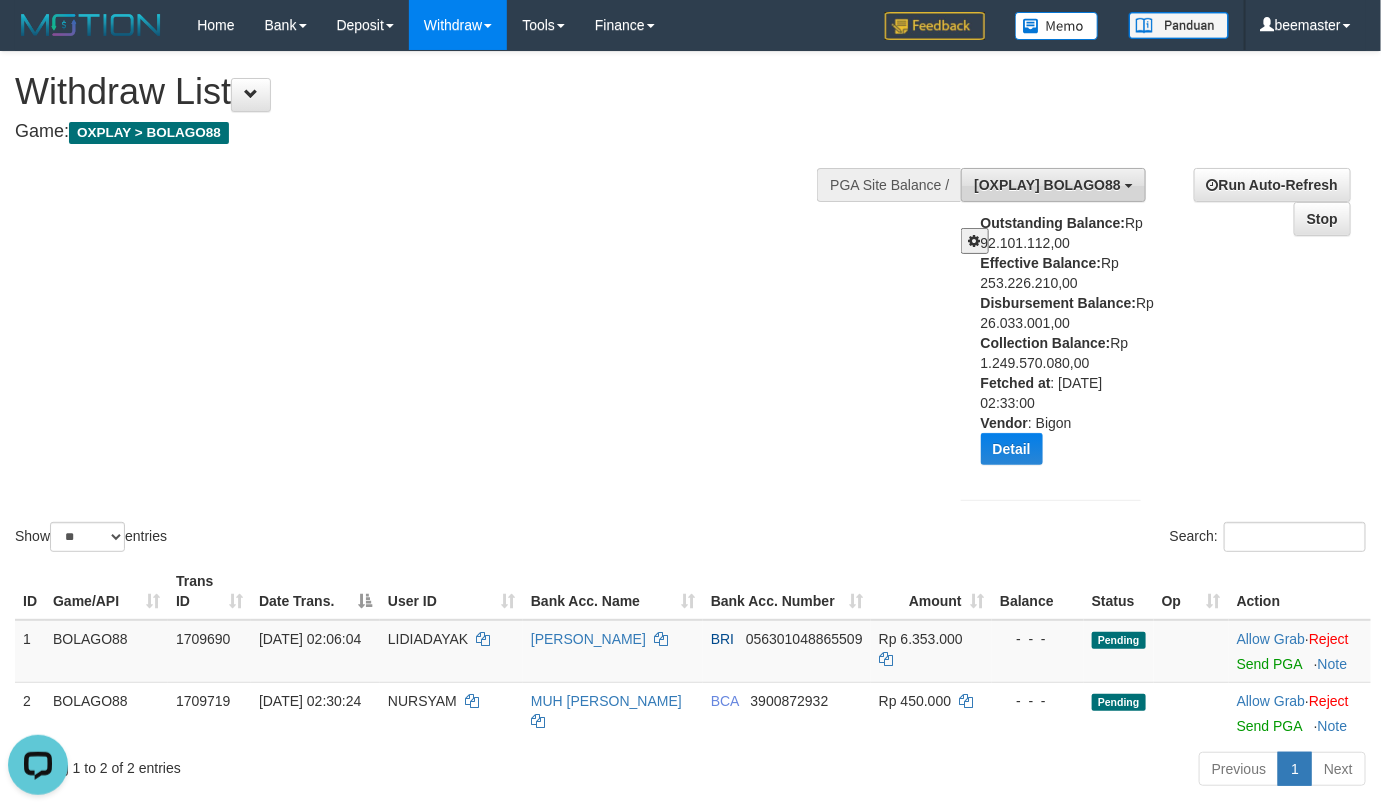 click on "[OXPLAY] BOLAGO88" at bounding box center [1047, 185] 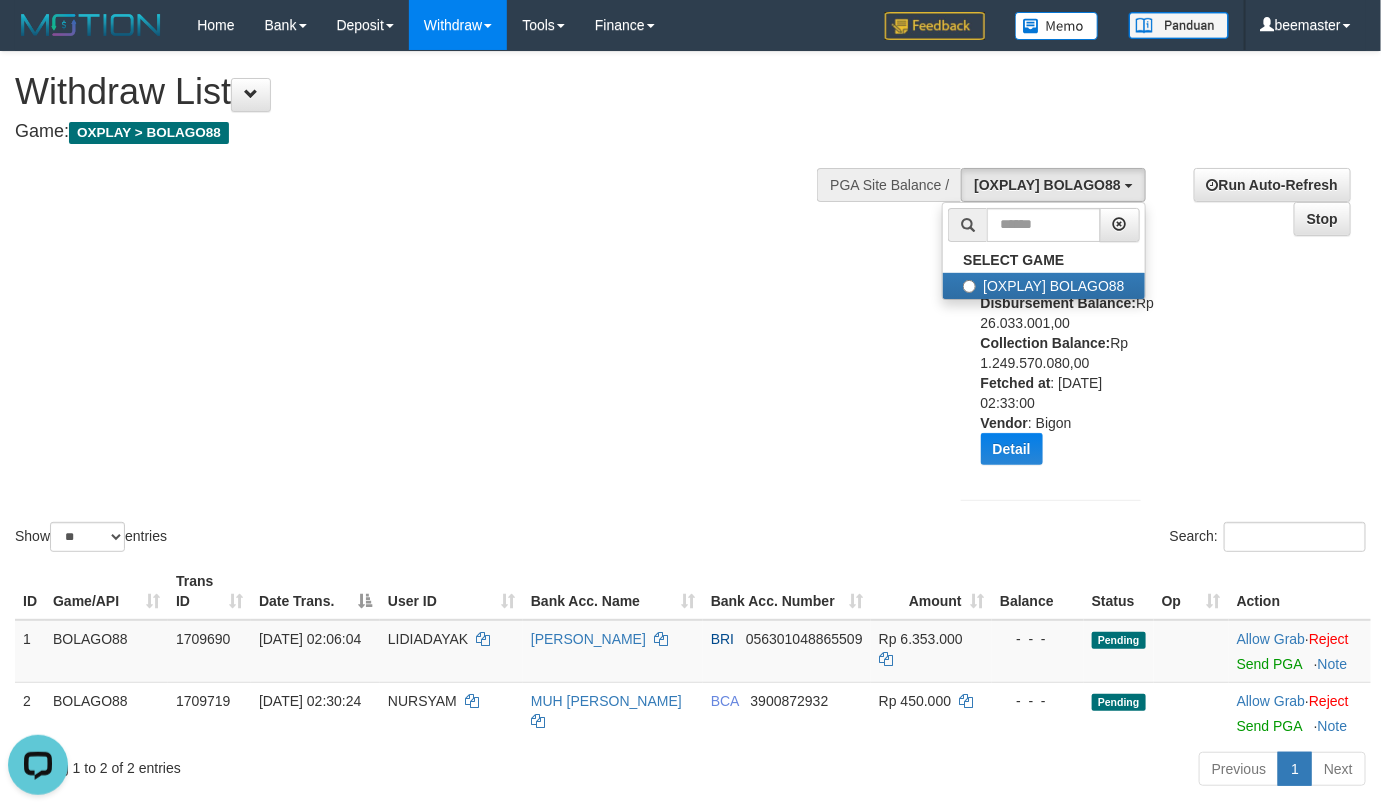 drag, startPoint x: 766, startPoint y: 283, endPoint x: 1057, endPoint y: 544, distance: 390.89896 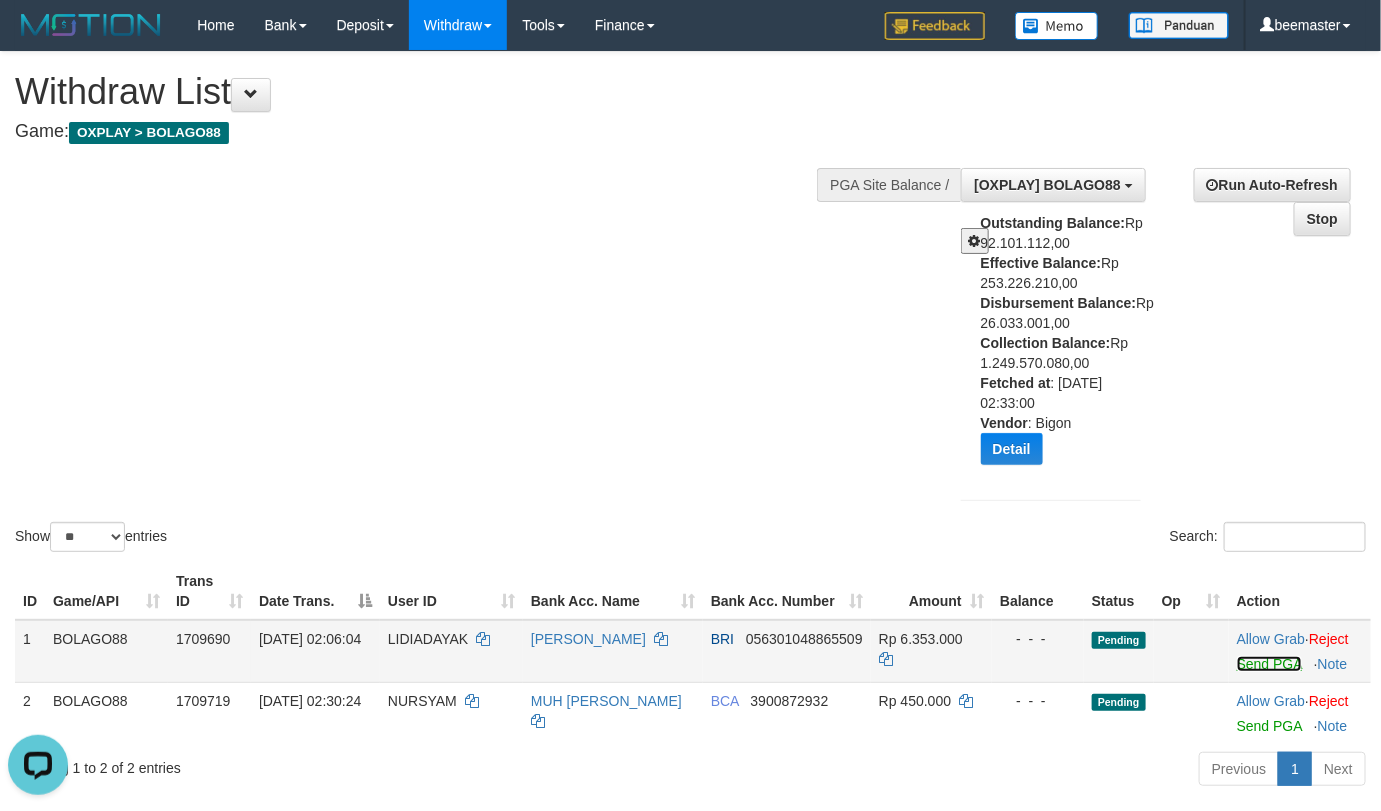 click on "Send PGA" at bounding box center [1269, 664] 